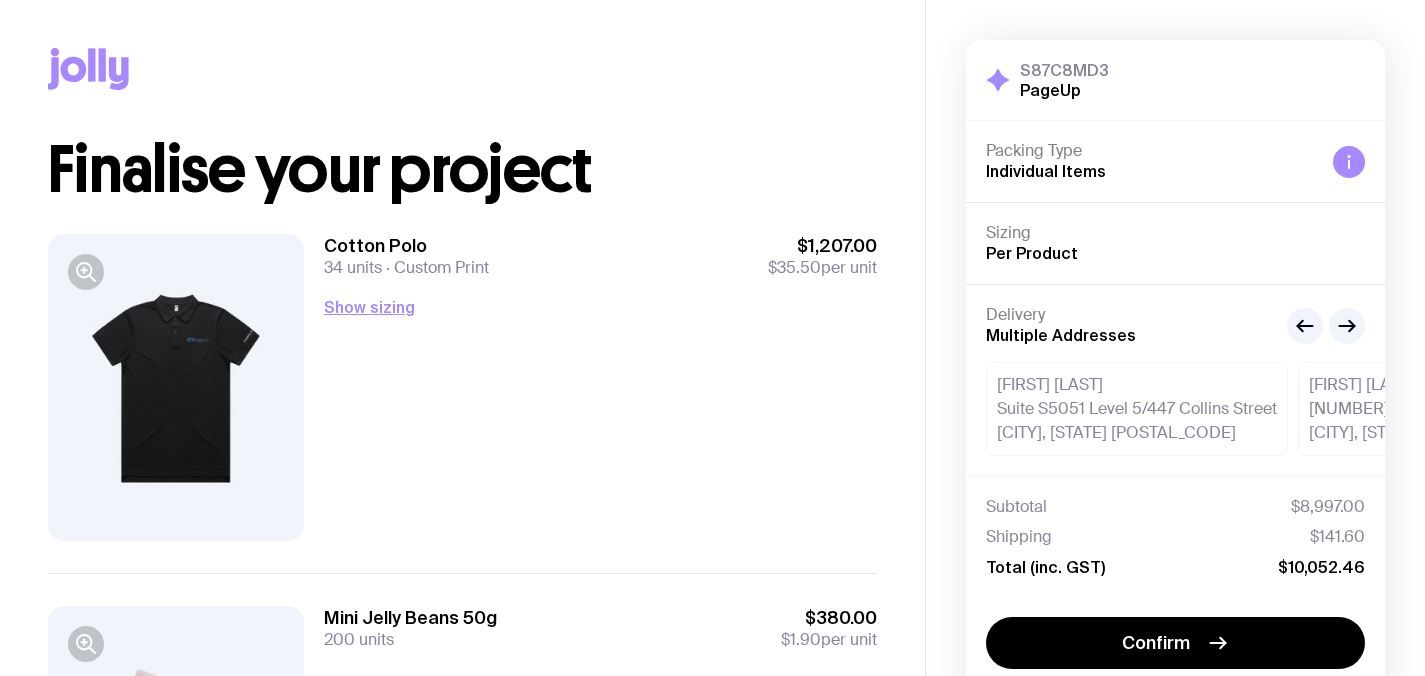 scroll, scrollTop: 146, scrollLeft: 0, axis: vertical 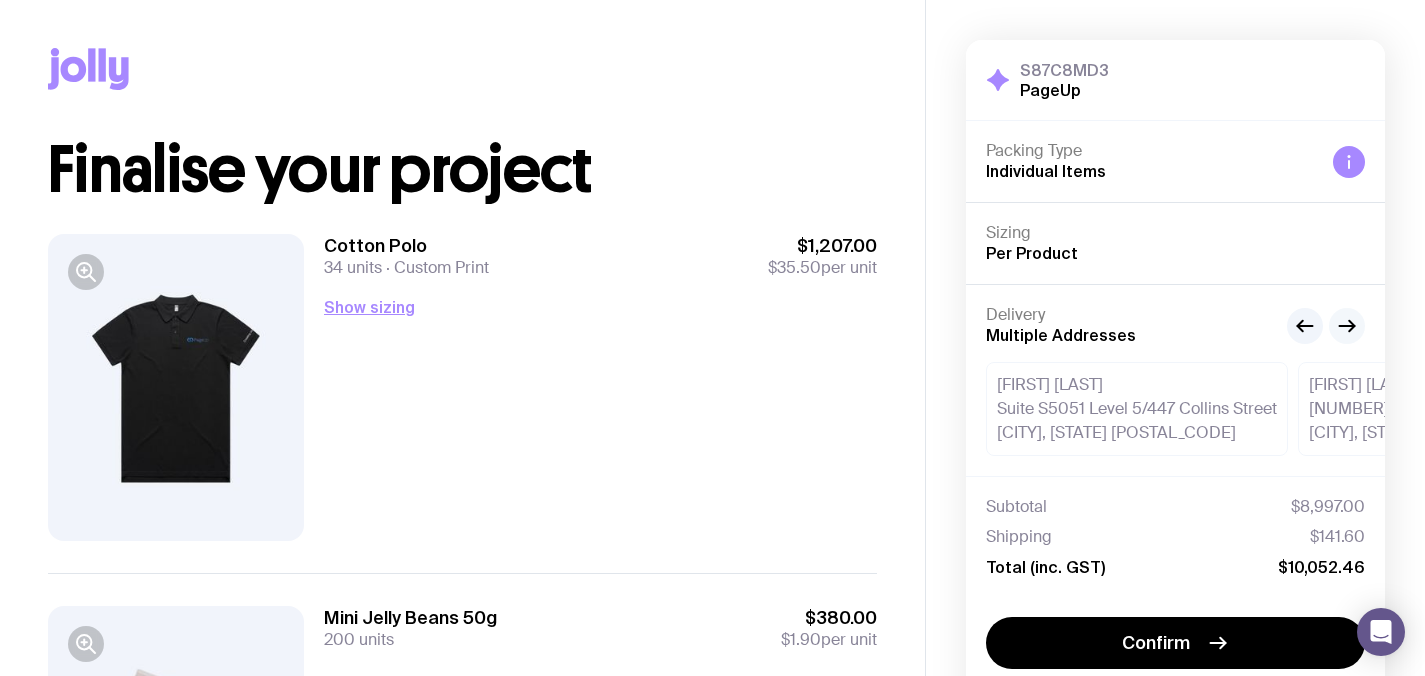 click 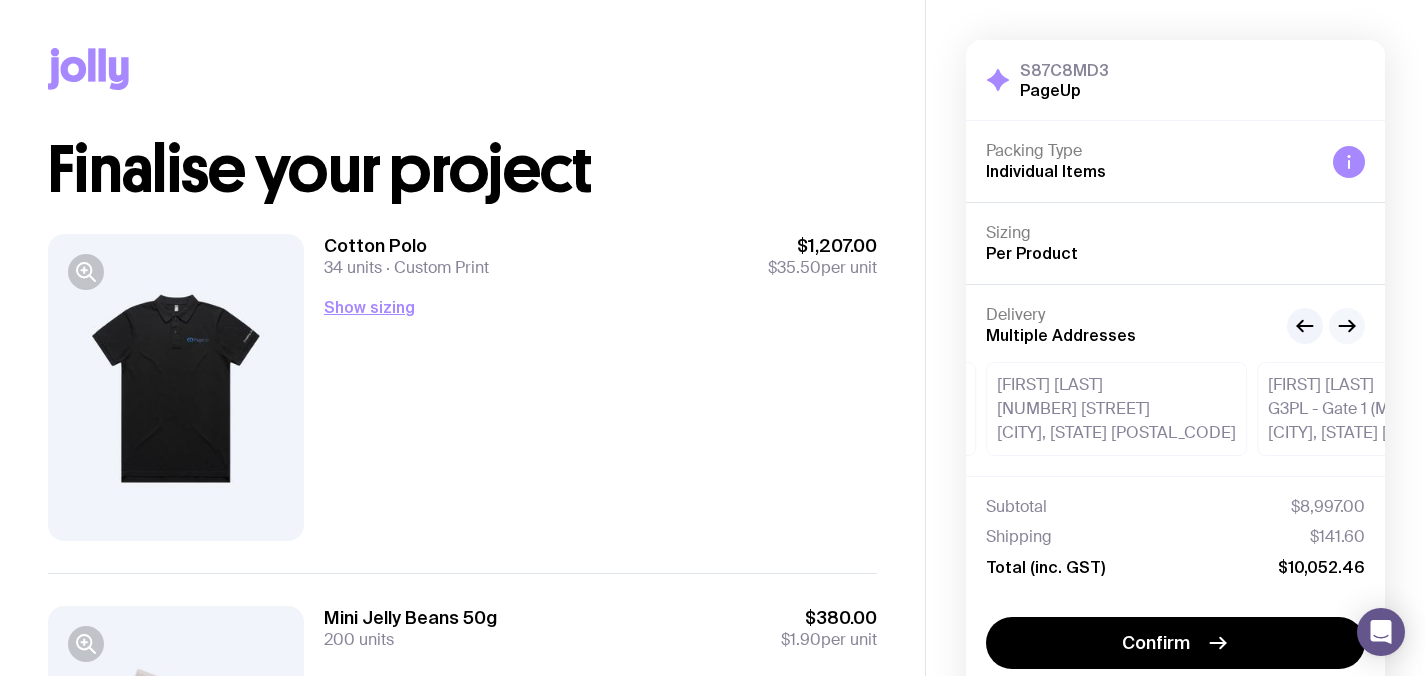 click 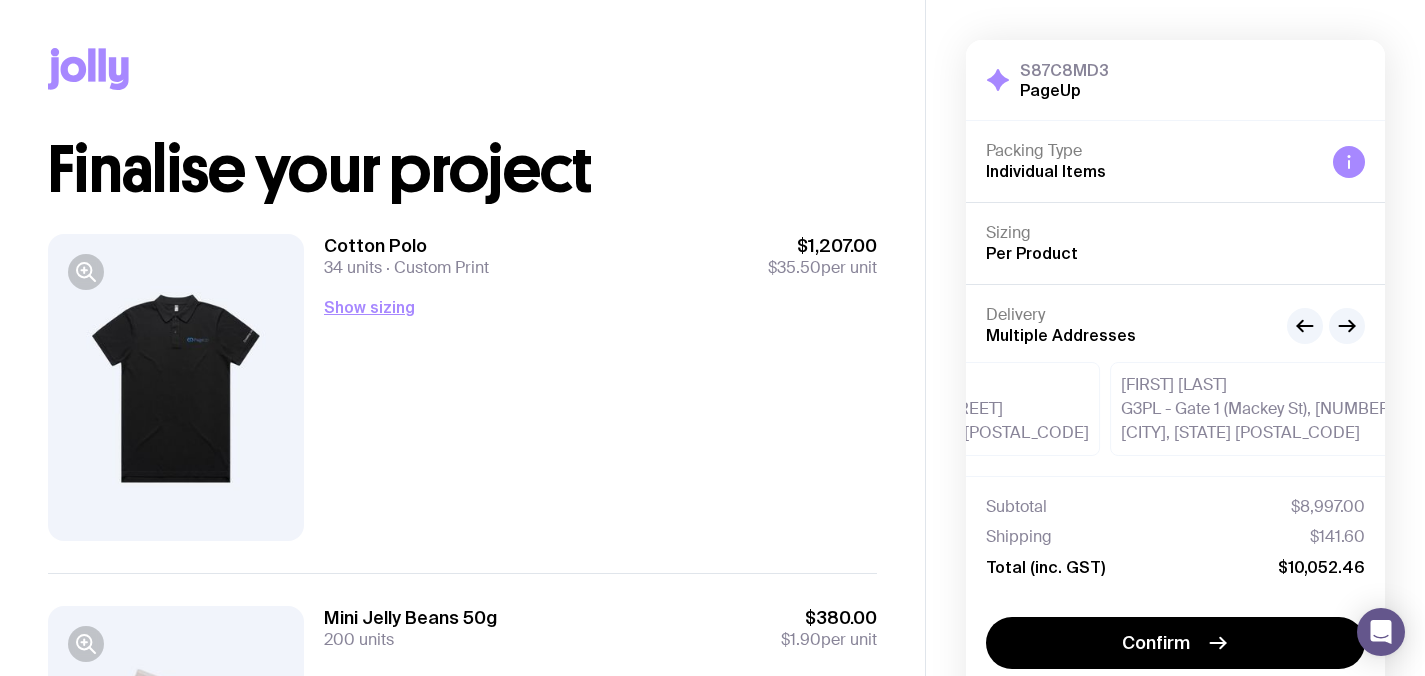 drag, startPoint x: 1144, startPoint y: 402, endPoint x: 1141, endPoint y: 412, distance: 10.440307 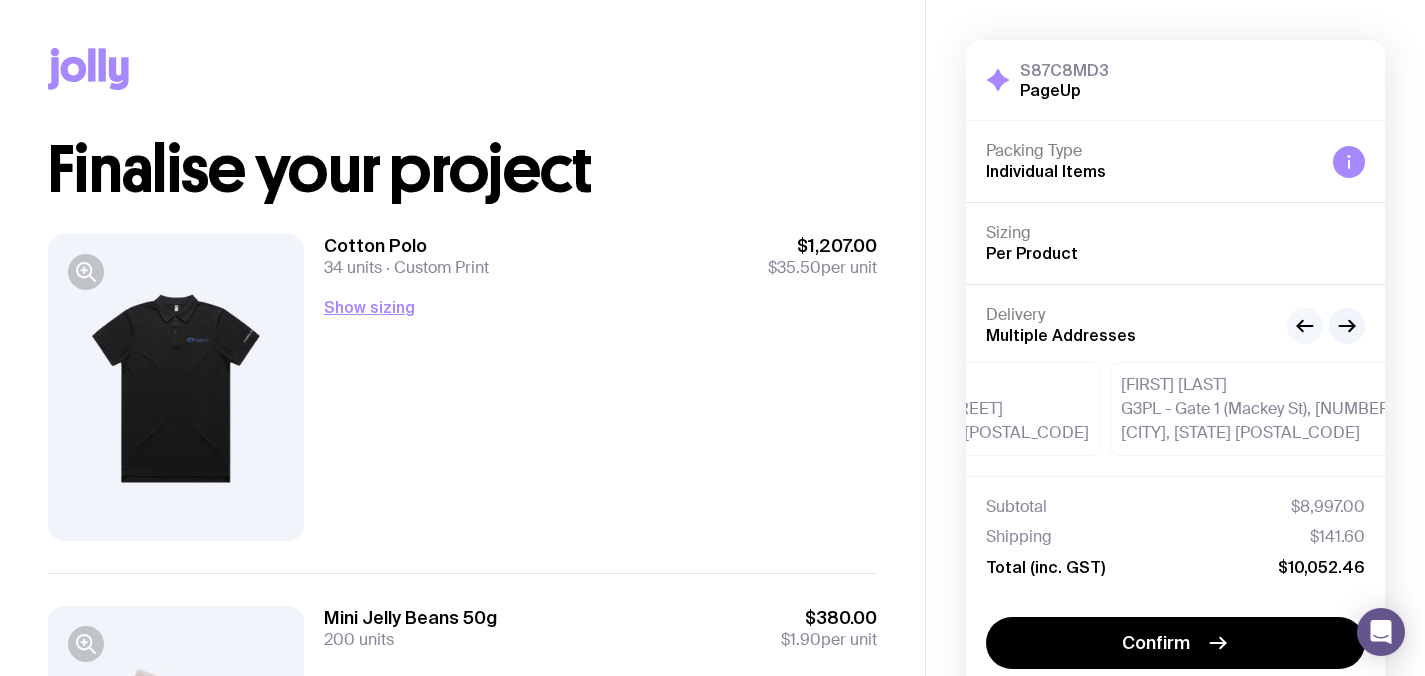 click 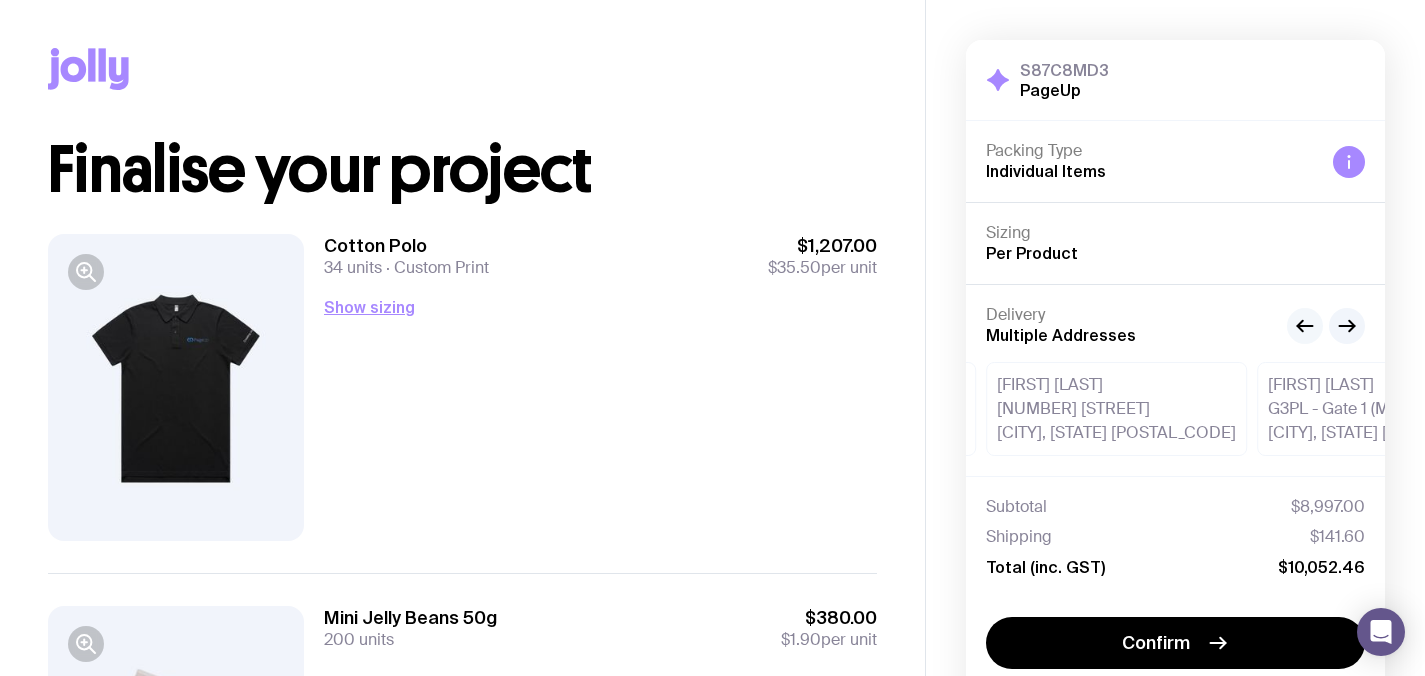 click 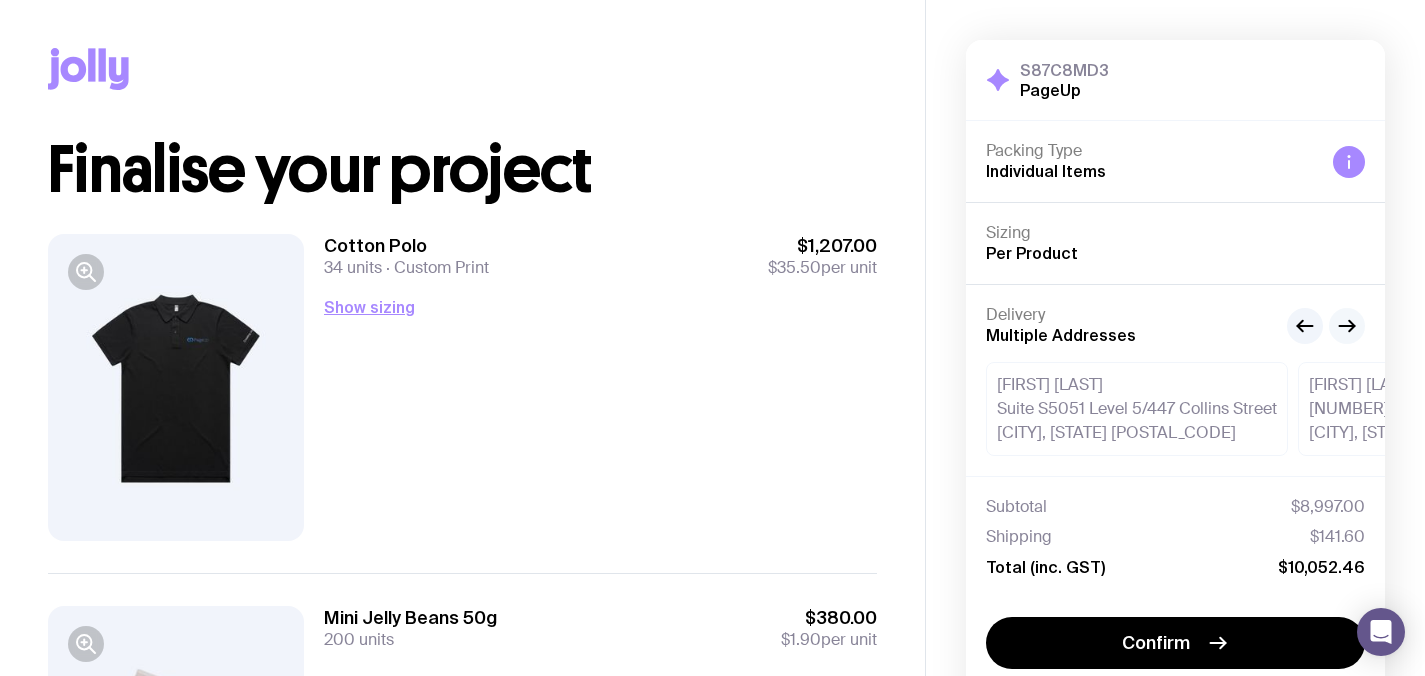 click 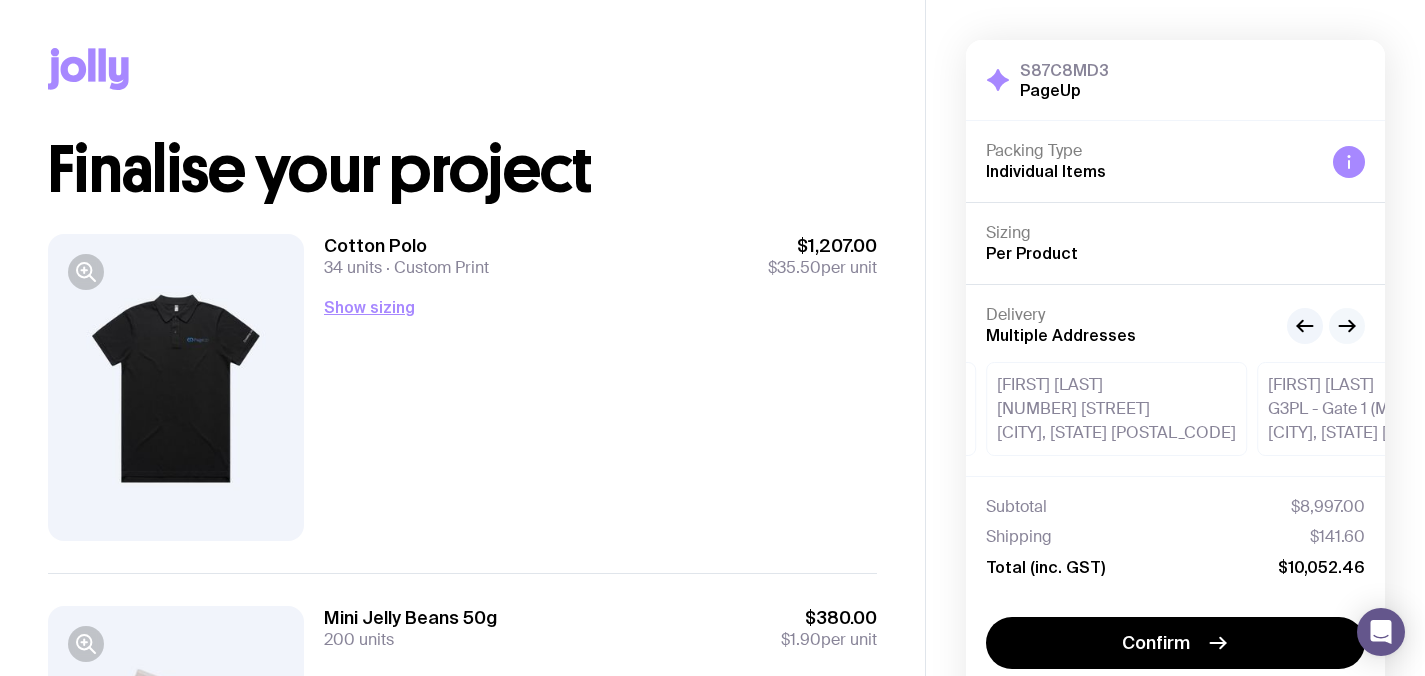 click 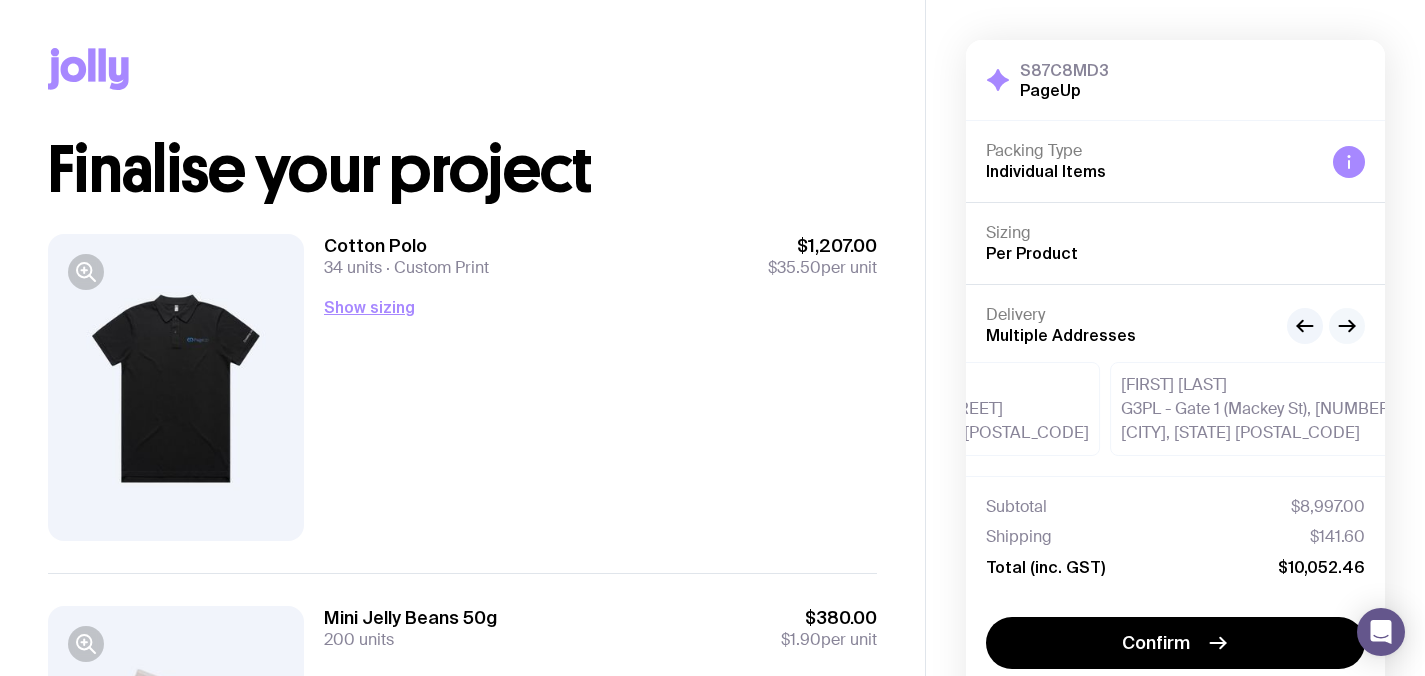 click 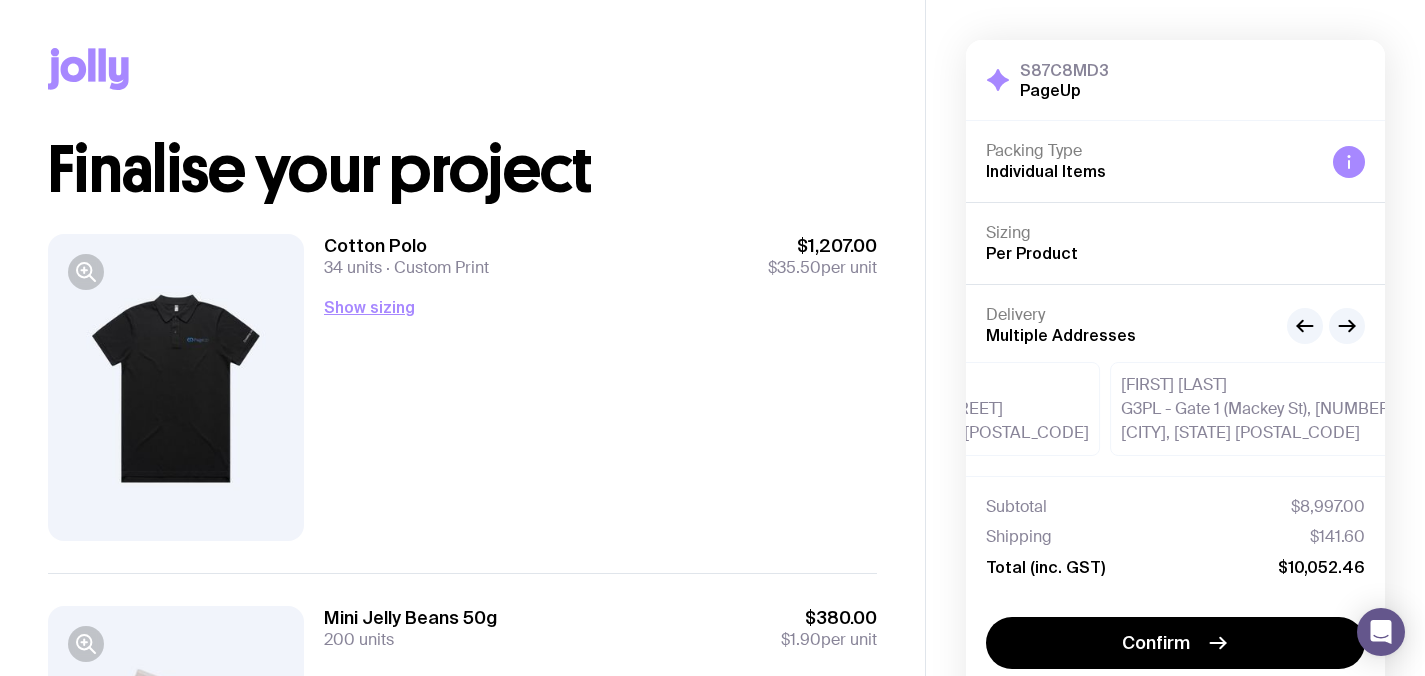 type 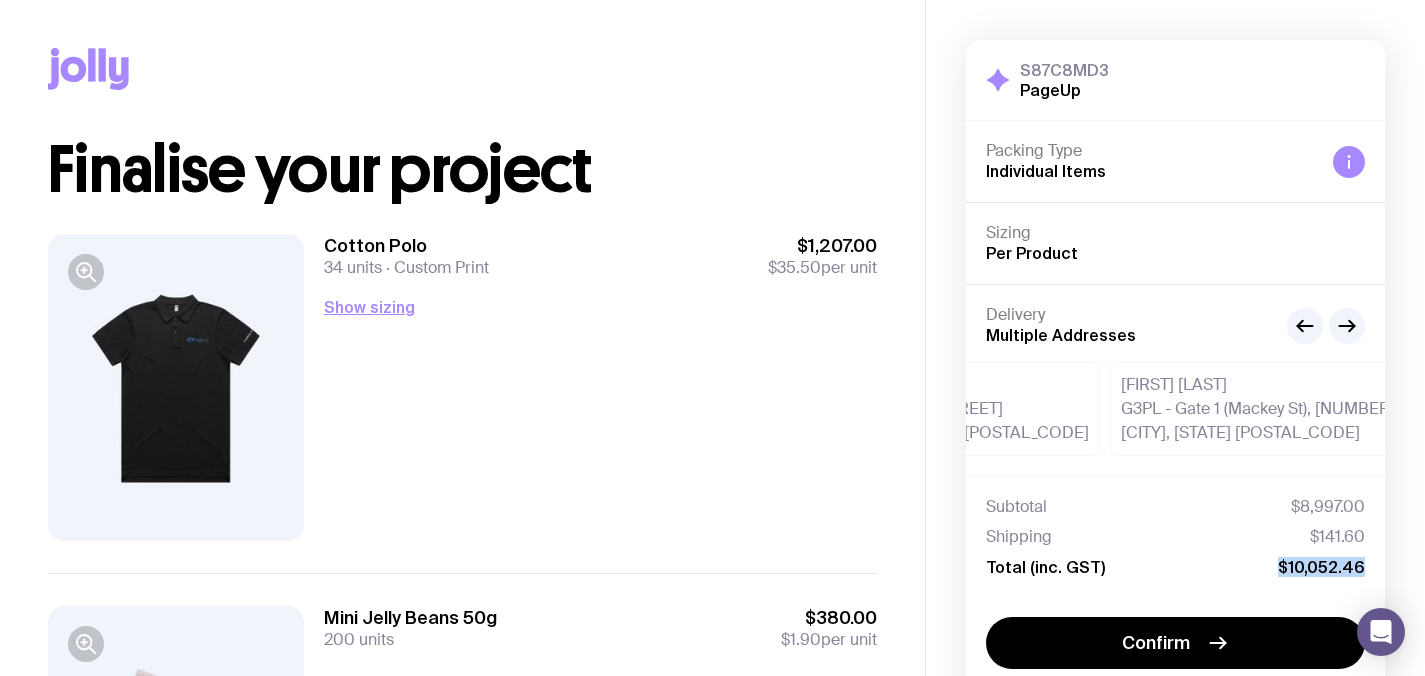 drag, startPoint x: 1287, startPoint y: 568, endPoint x: 1376, endPoint y: 564, distance: 89.08984 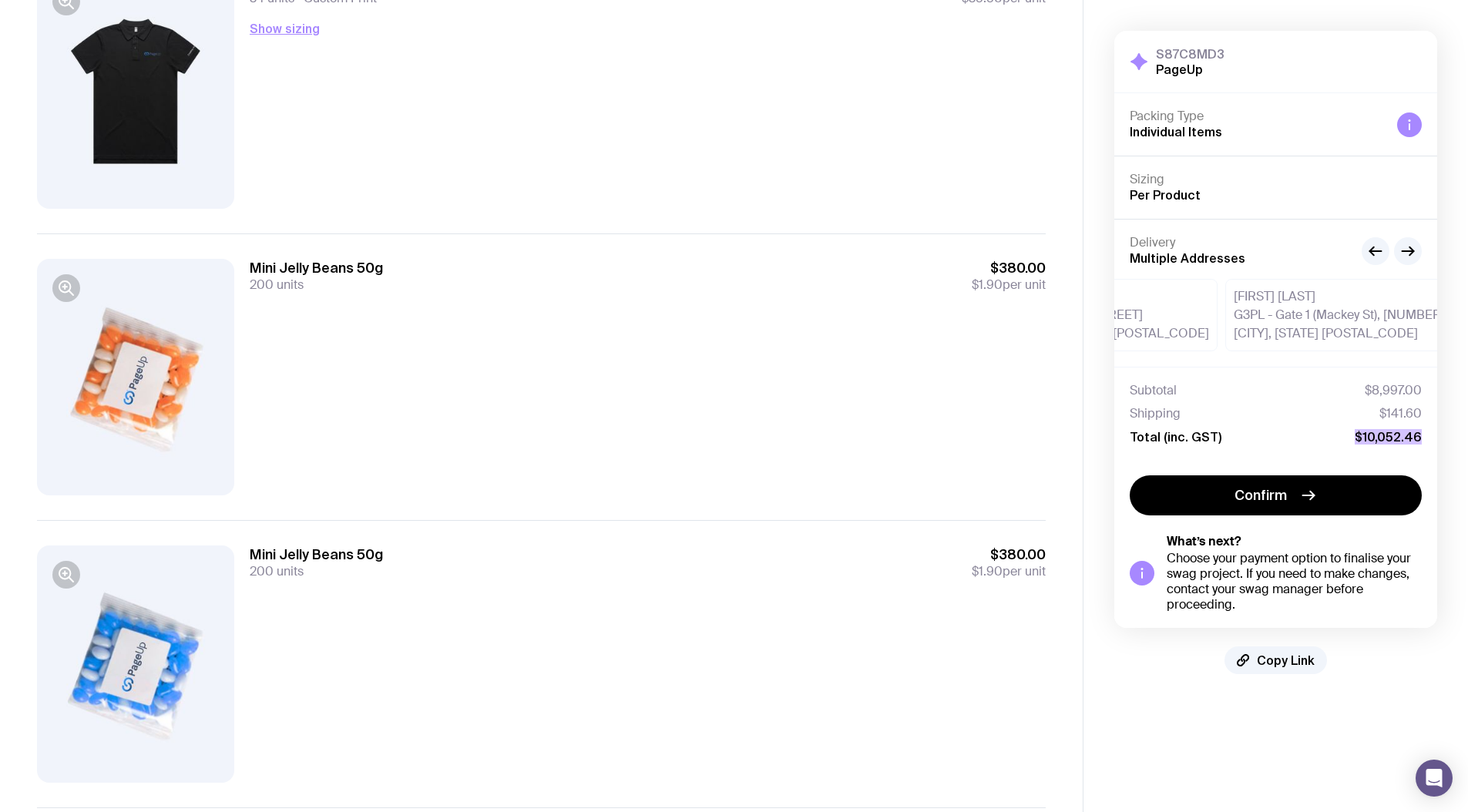 scroll, scrollTop: 0, scrollLeft: 0, axis: both 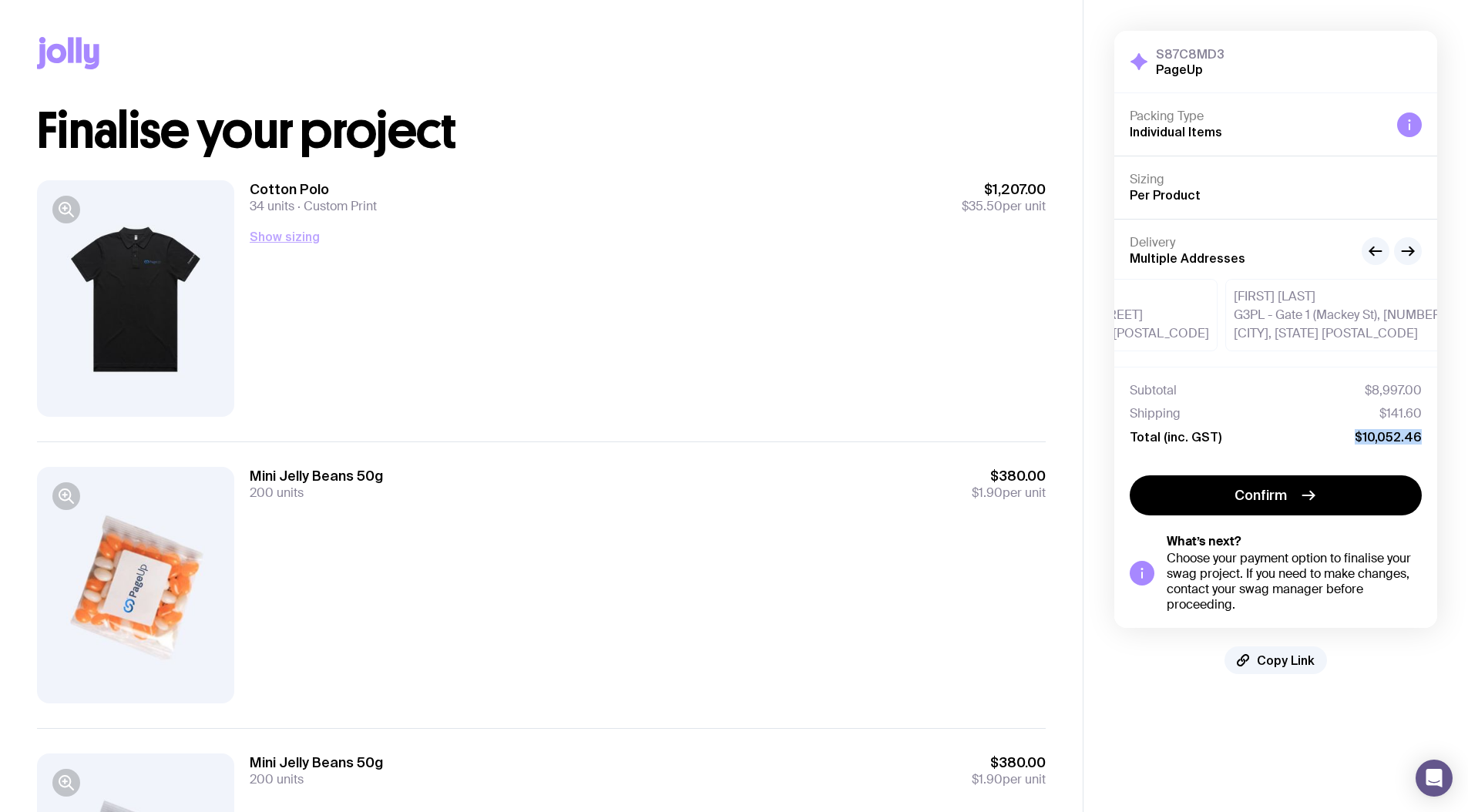 click on "Show sizing" at bounding box center [284, 237] 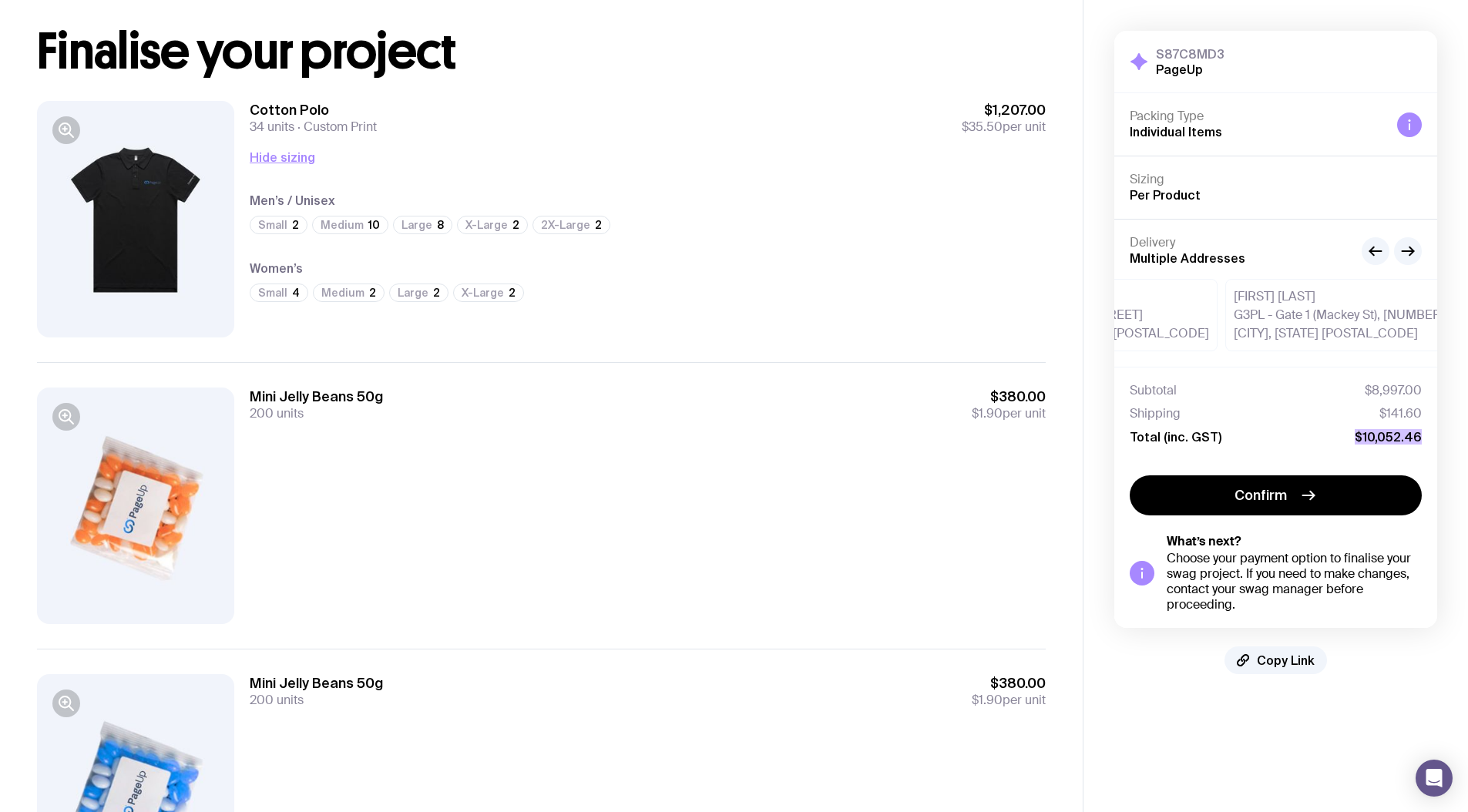 scroll, scrollTop: 88, scrollLeft: 0, axis: vertical 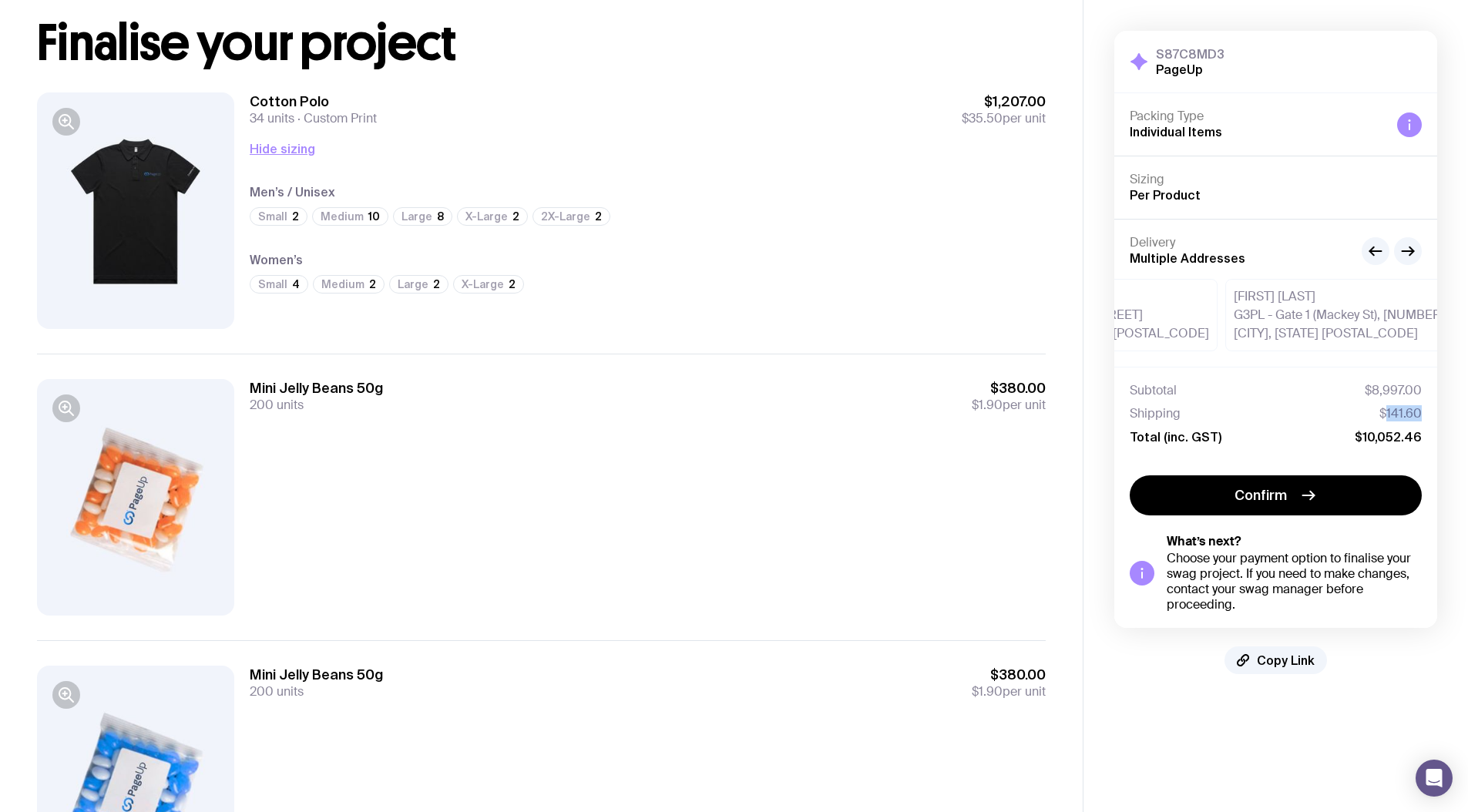 drag, startPoint x: 1385, startPoint y: 412, endPoint x: 1436, endPoint y: 410, distance: 51.0392 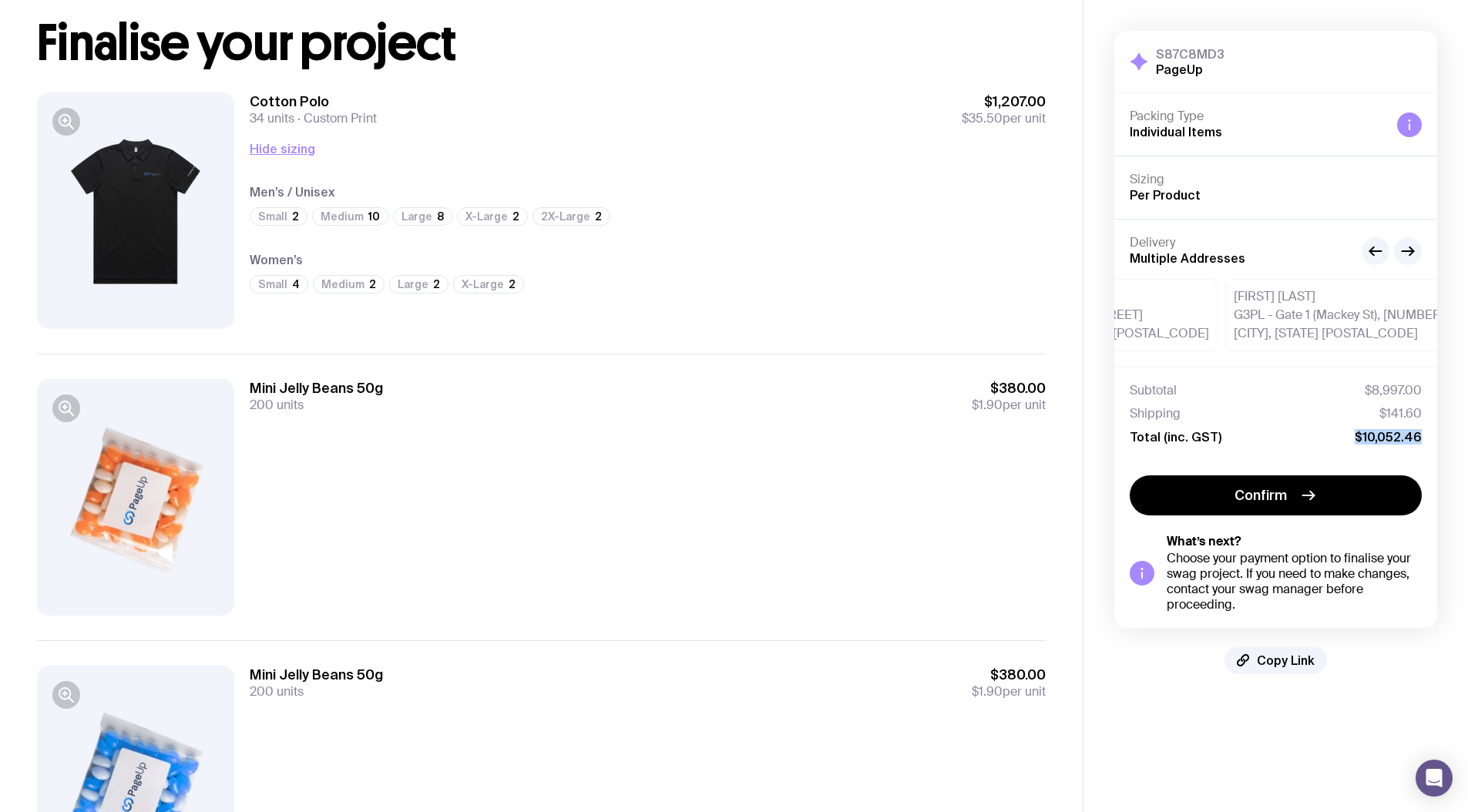 drag, startPoint x: 1362, startPoint y: 432, endPoint x: 1420, endPoint y: 437, distance: 58.21512 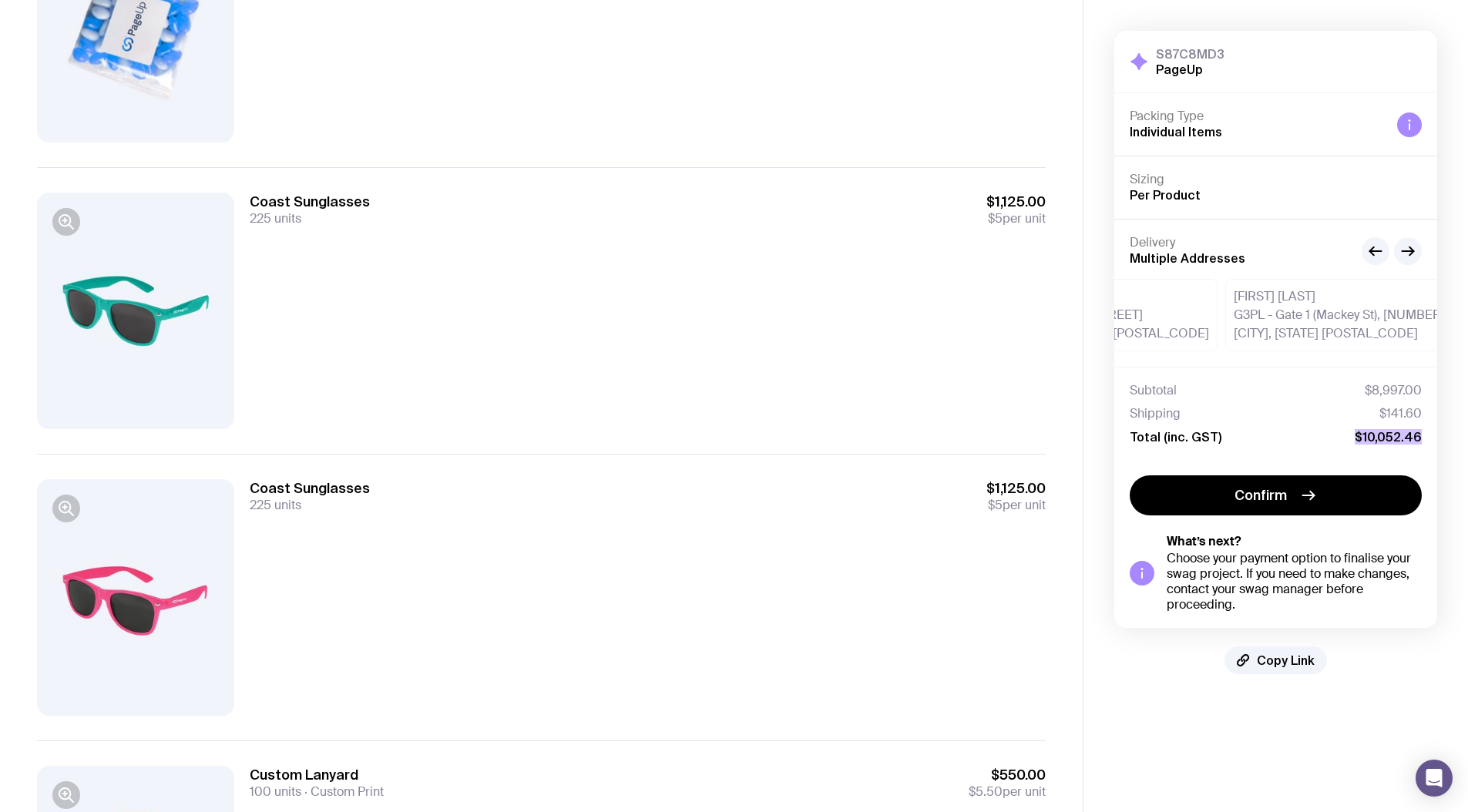 scroll, scrollTop: 856, scrollLeft: 0, axis: vertical 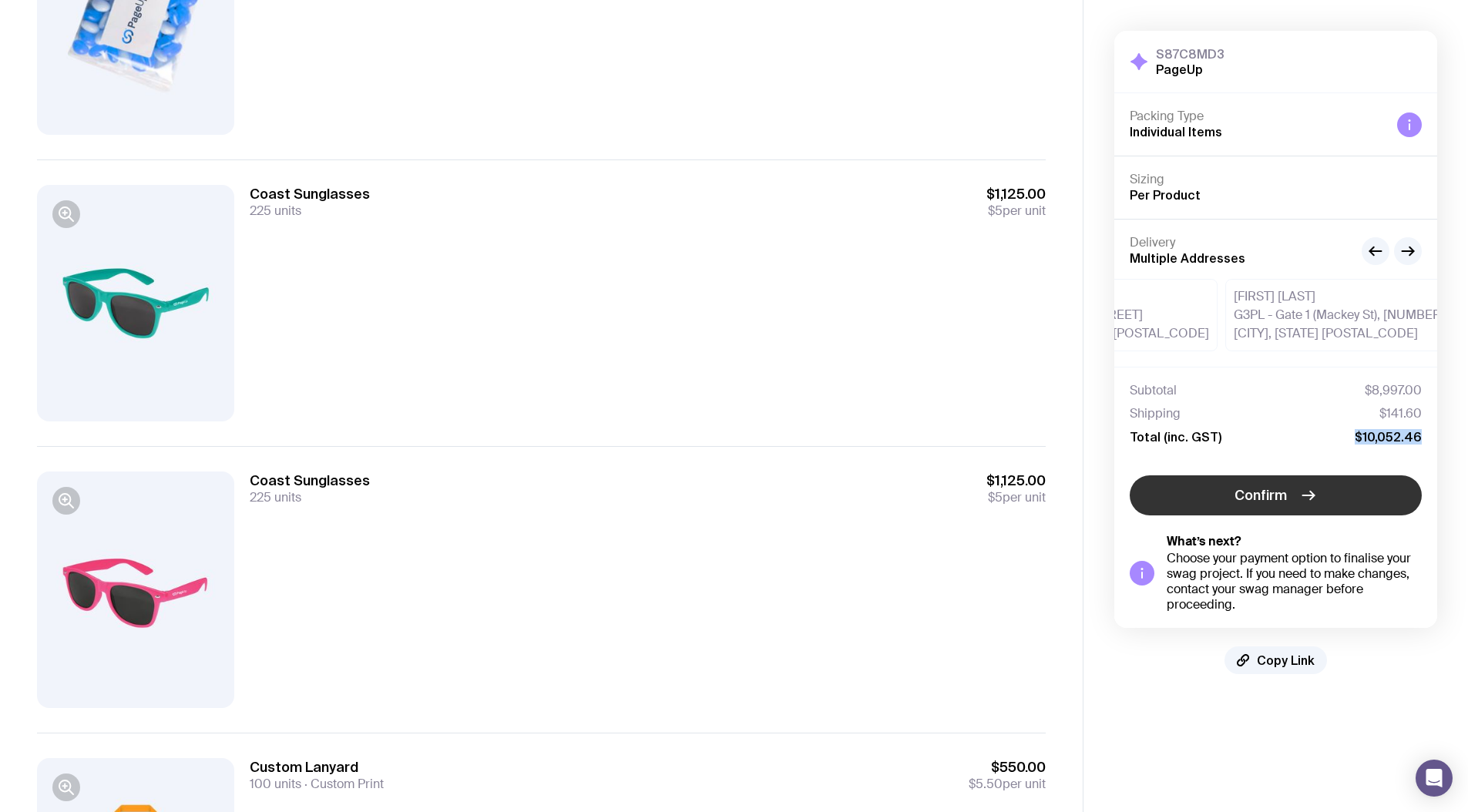 click on "Confirm" 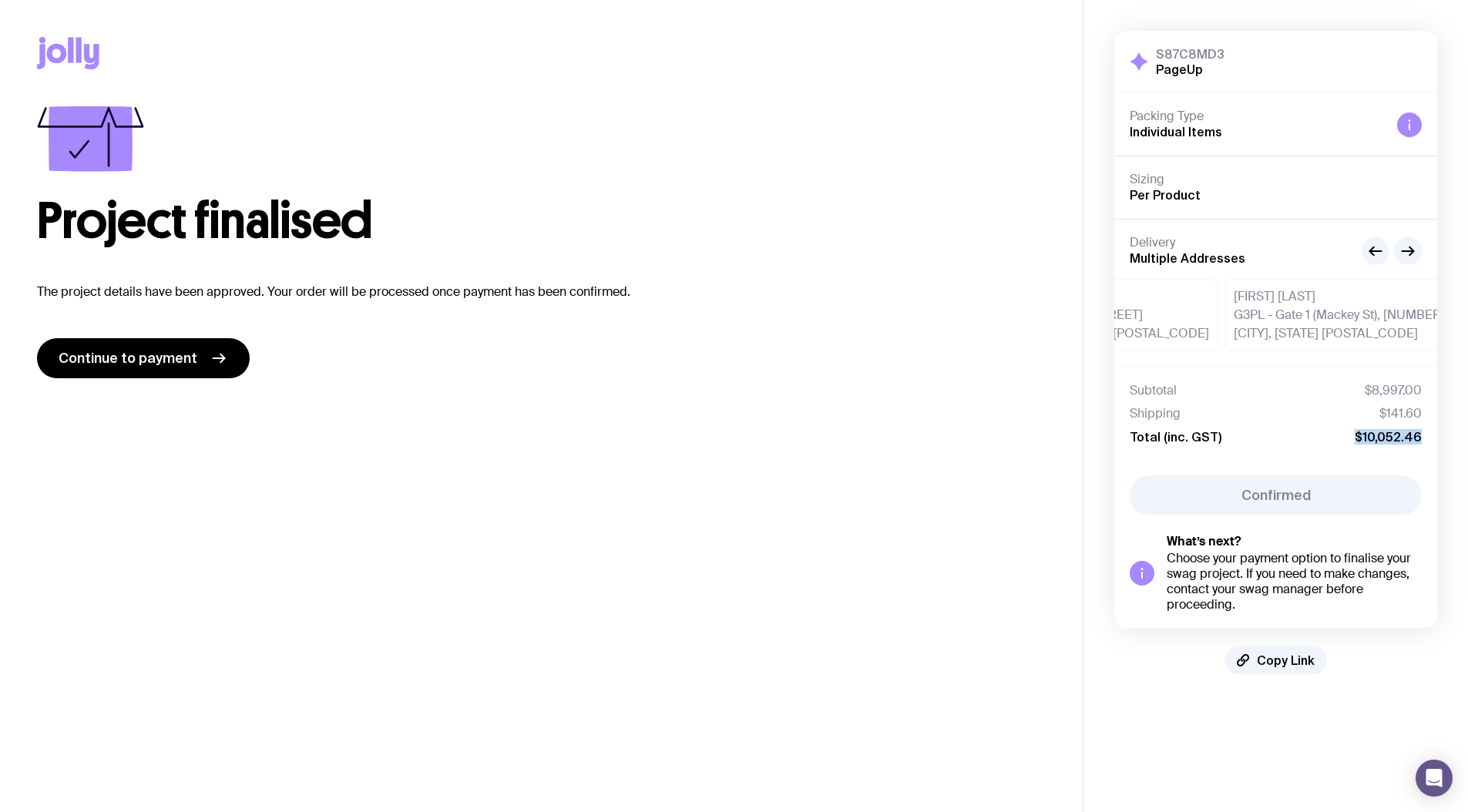 scroll, scrollTop: 0, scrollLeft: 0, axis: both 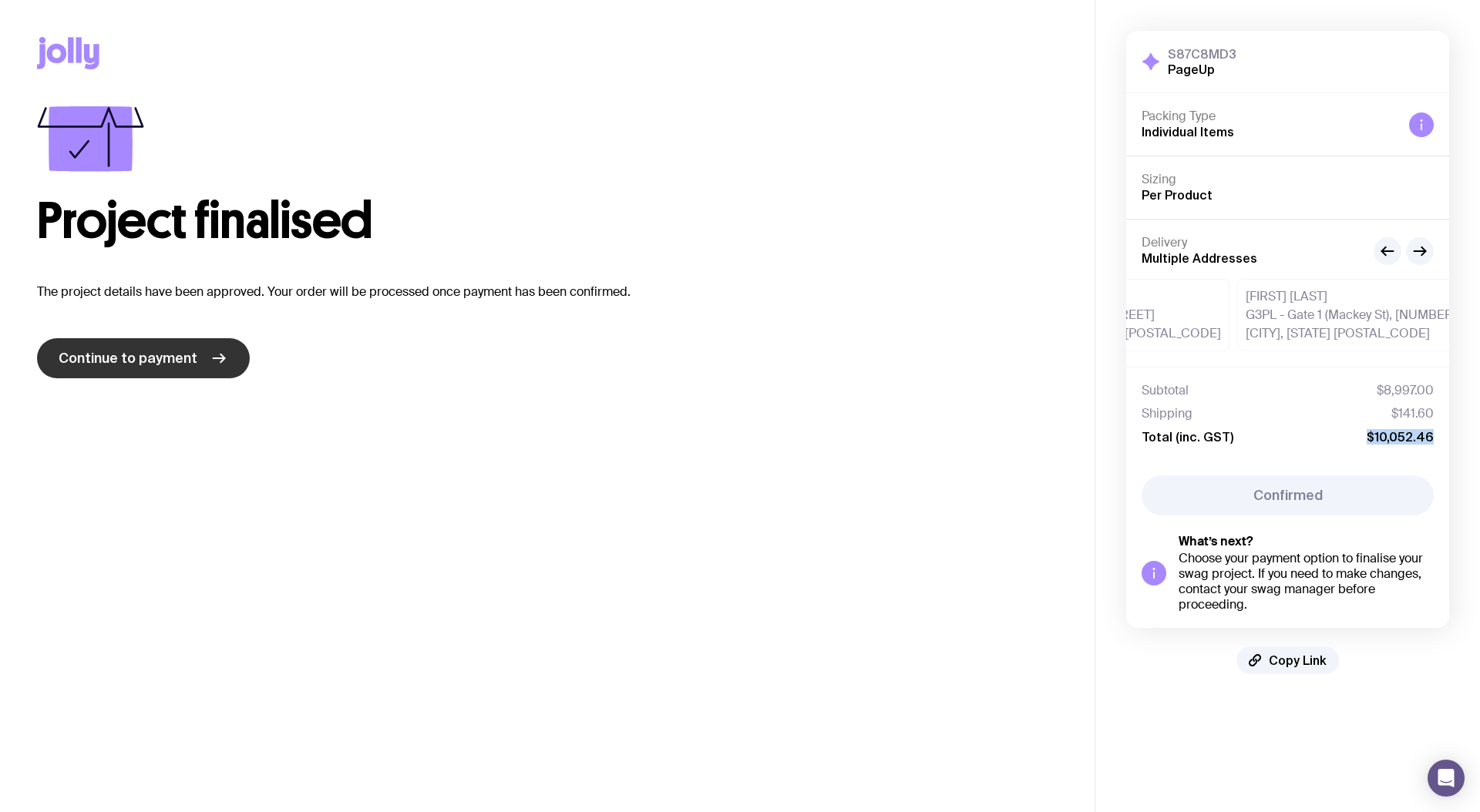 click on "Continue to payment" 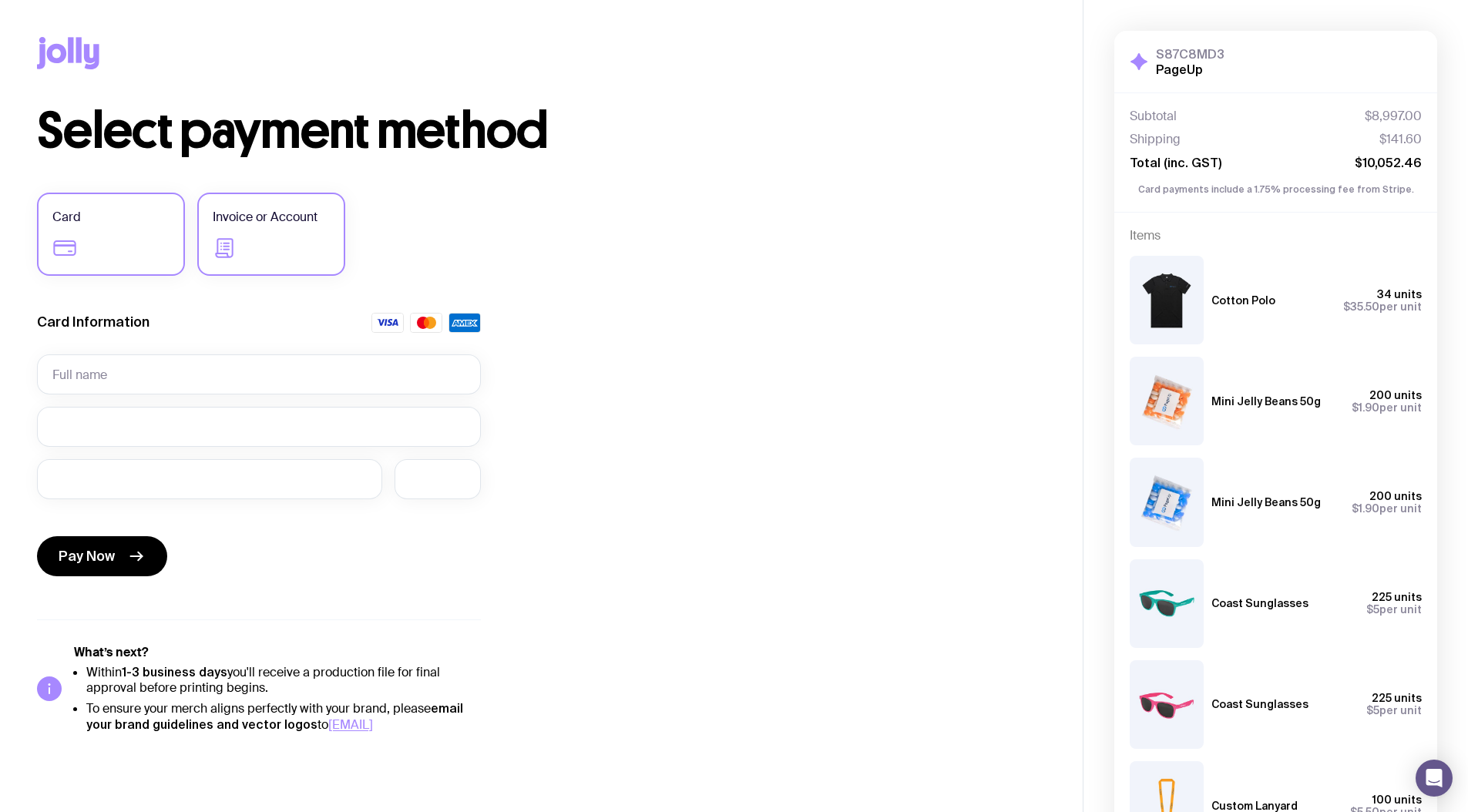 click on "Invoice or Account" at bounding box center [265, 217] 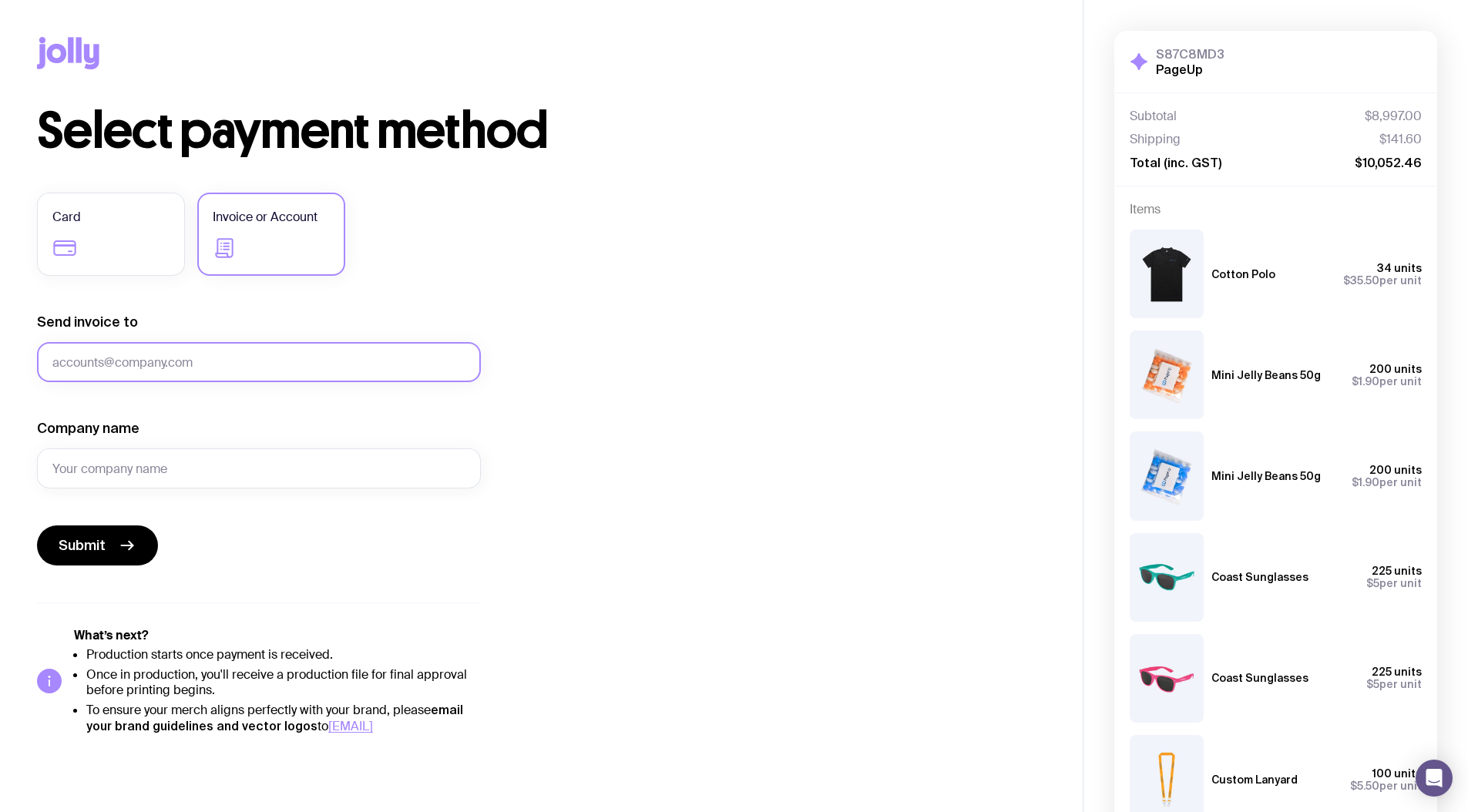 click on "Send invoice to" 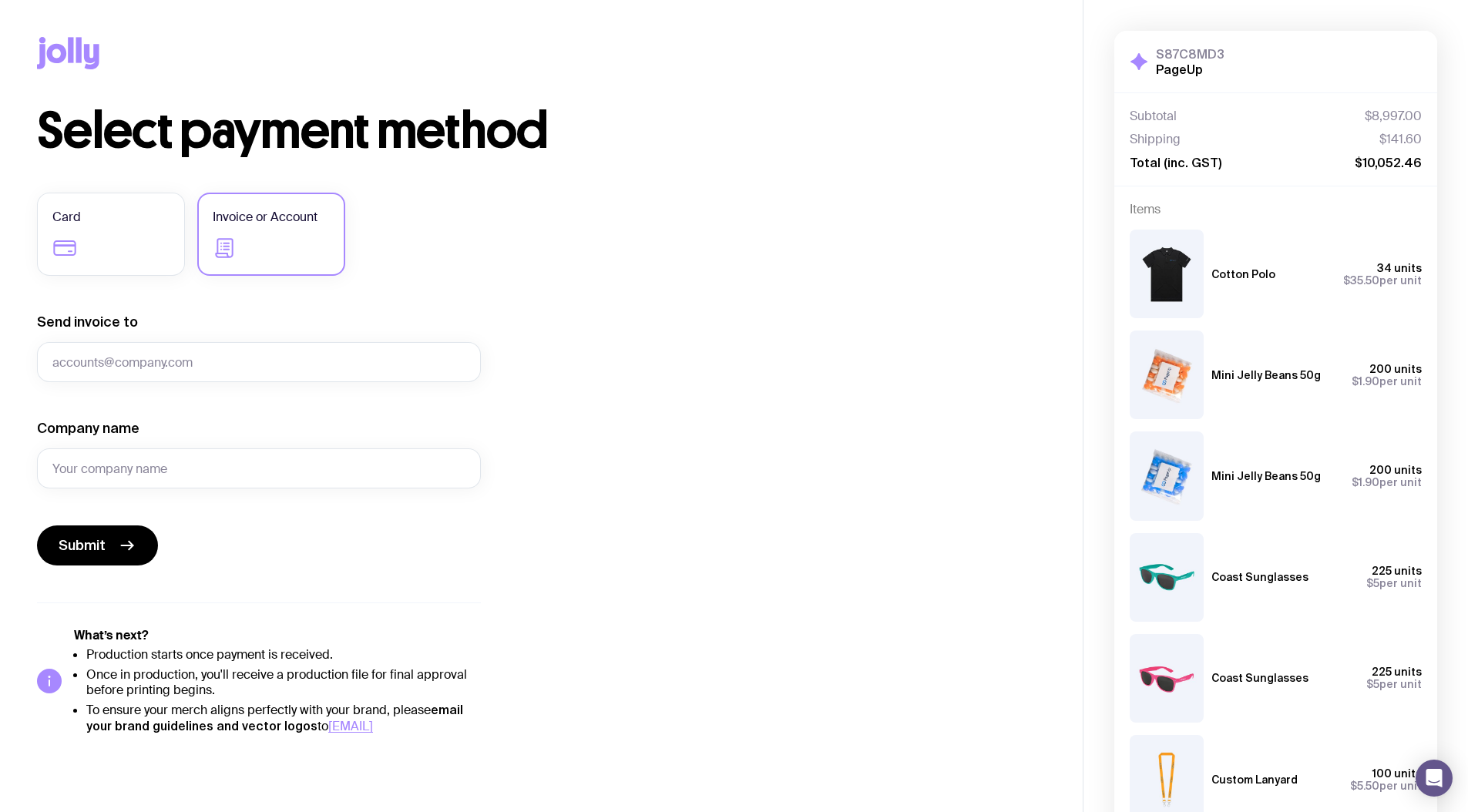click on "Select payment method Card Invoice or Account Send invoice to Invalid email Company name Submit What’s next? Production starts once payment is received. Once in production, you'll receive a production file for final approval before printing begins. To ensure your merch aligns perfectly with your brand, please  email your brand guidelines and vector logos  to  [EMAIL]." at bounding box center [541, 420] 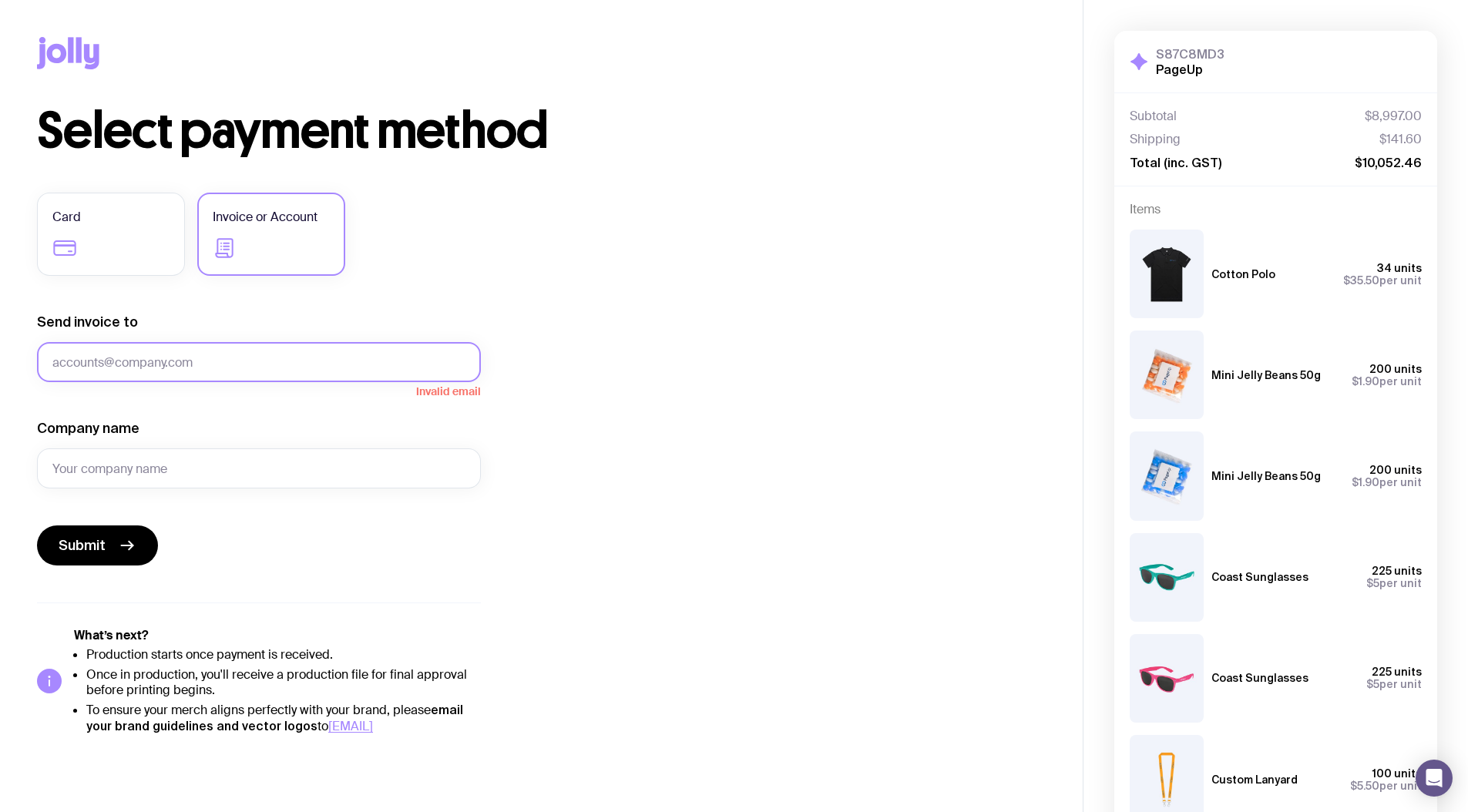 click on "Send invoice to" 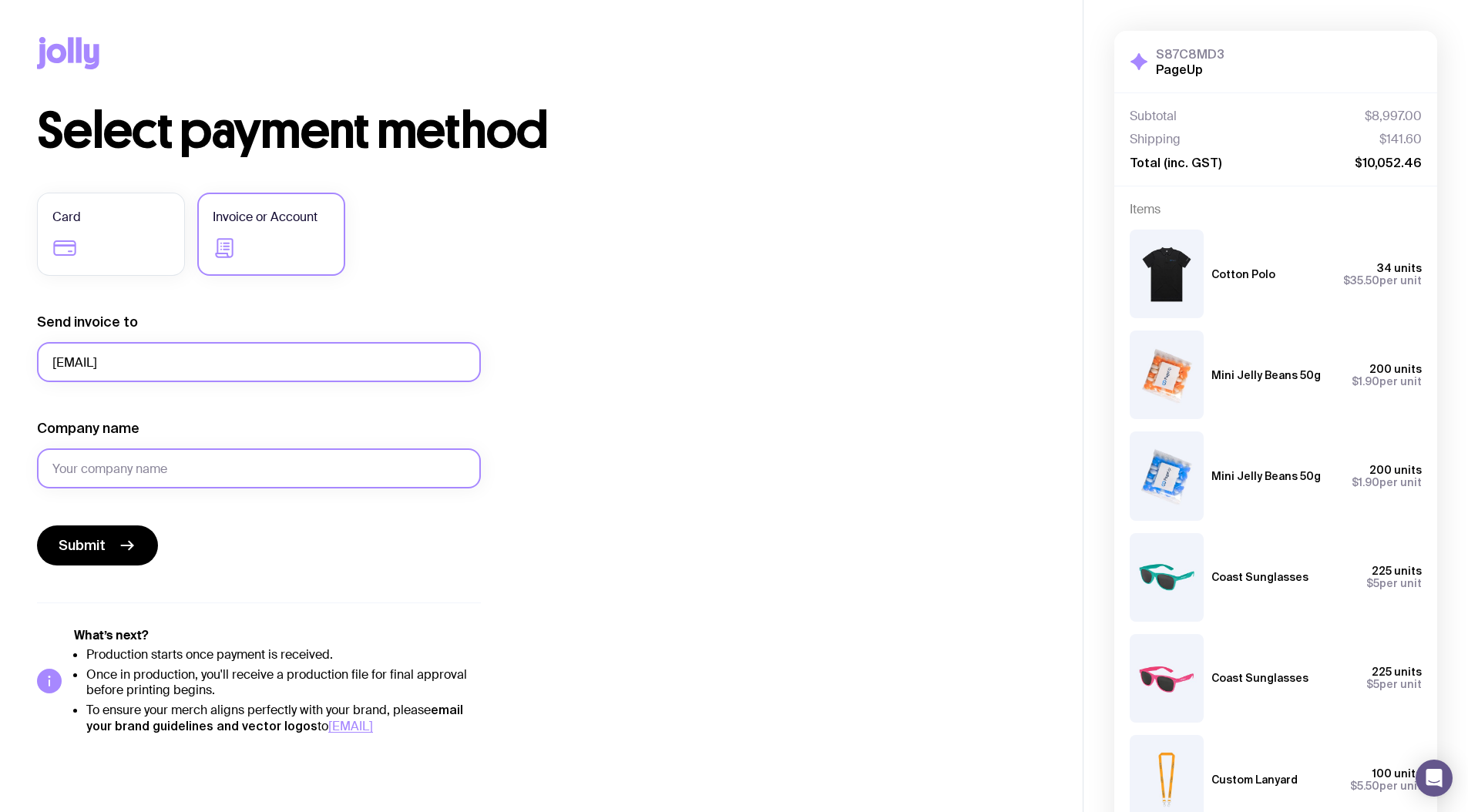 type on "[EMAIL]" 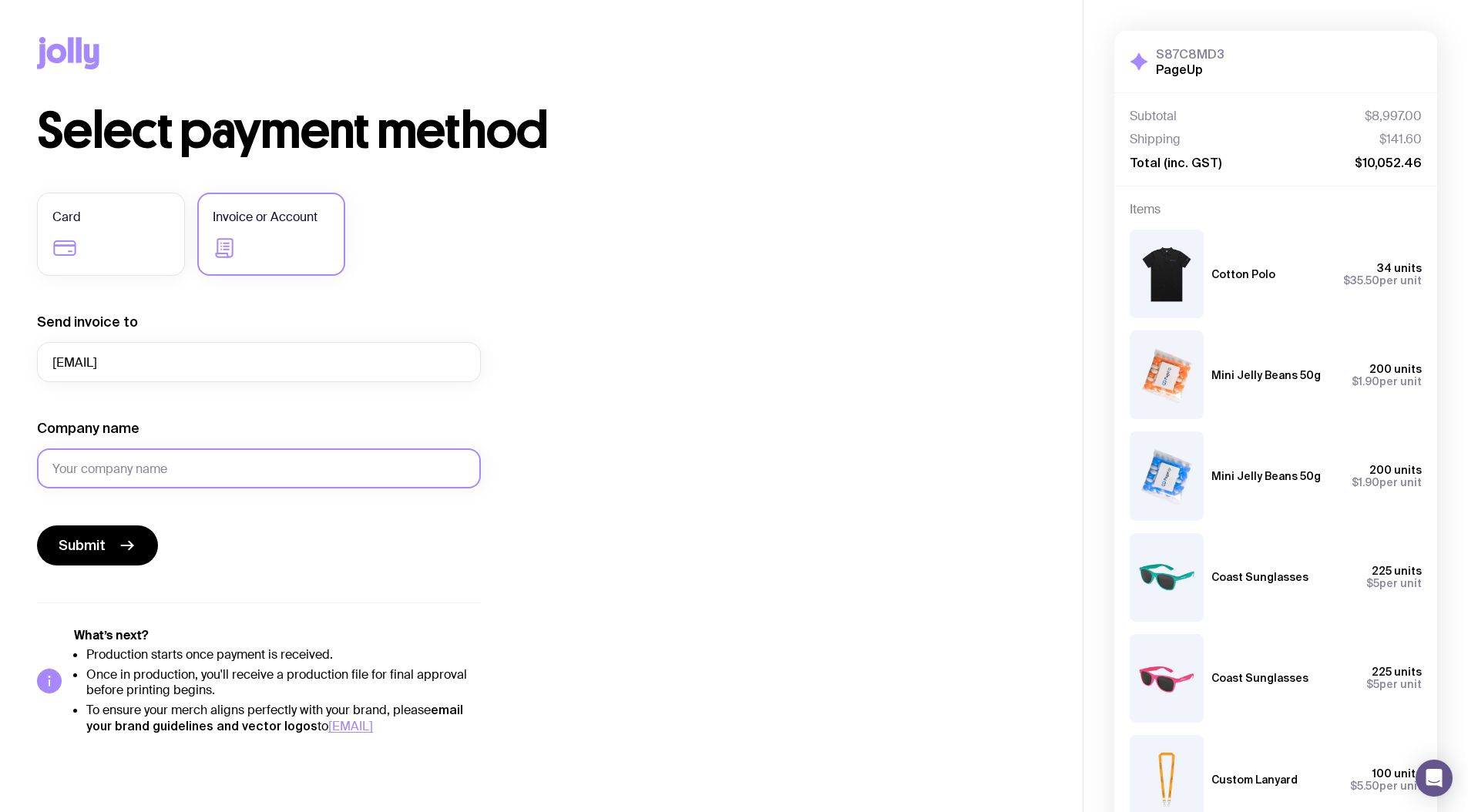 click on "Company name" 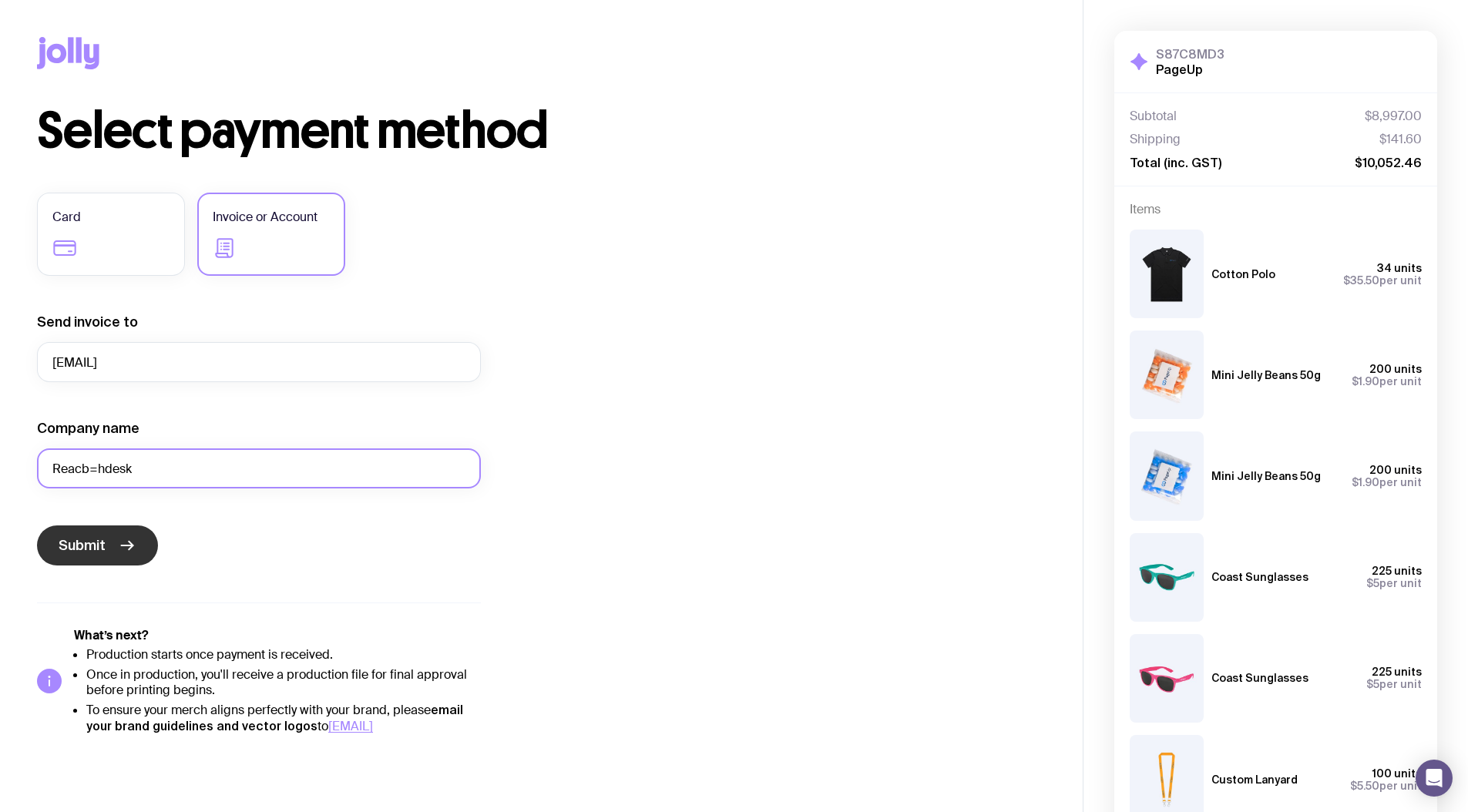 type on "Reacb=hdesk" 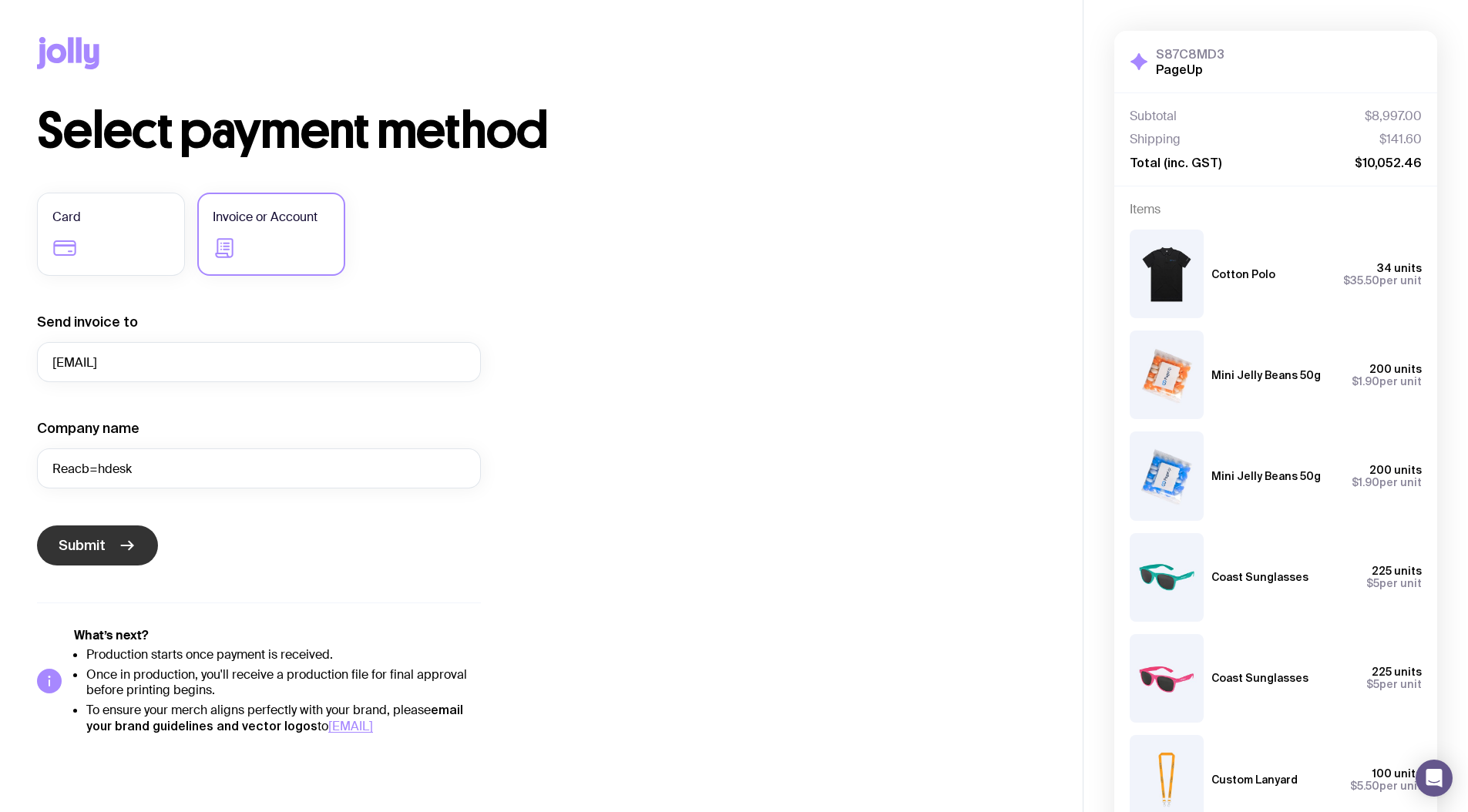 click on "Submit" 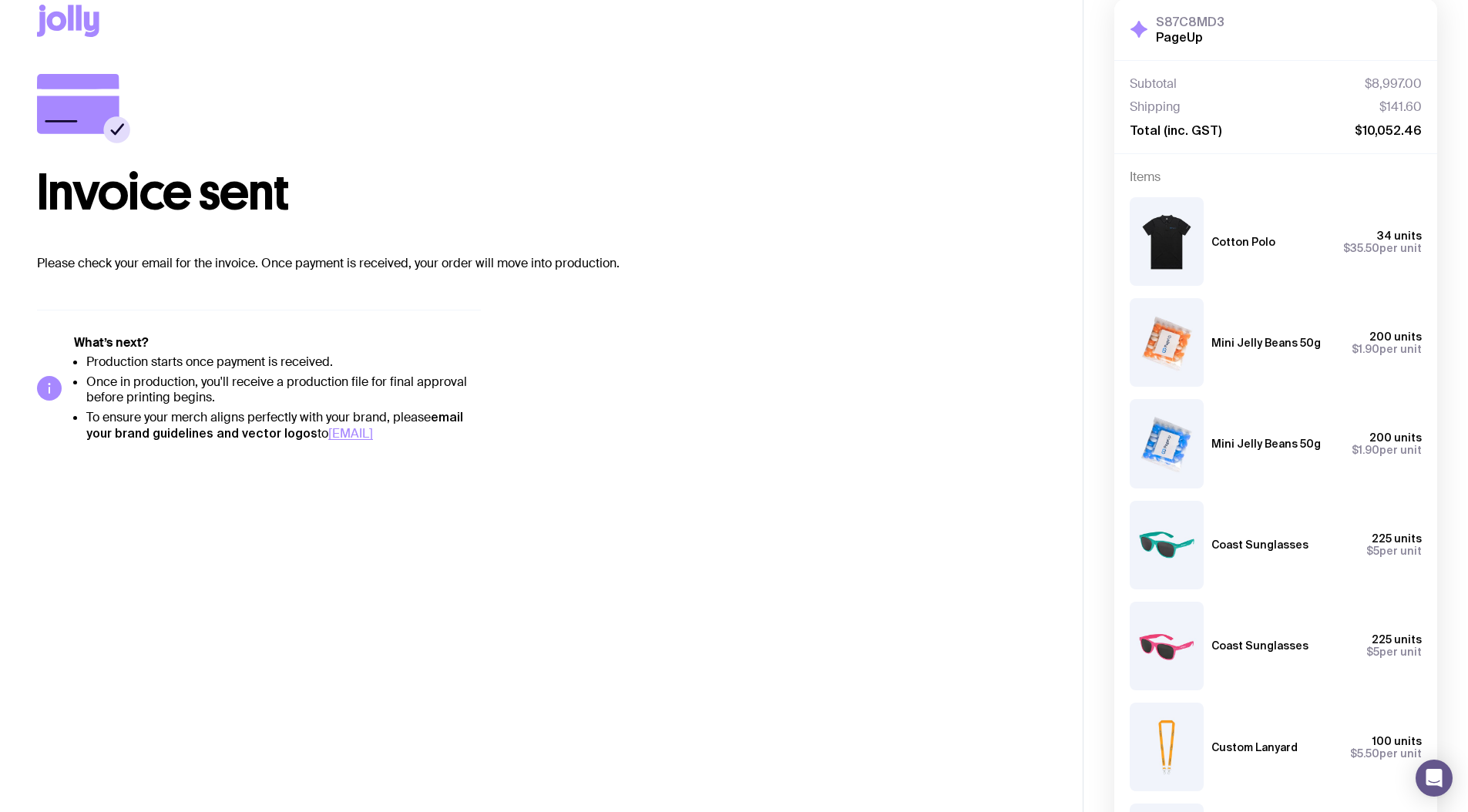 scroll, scrollTop: 0, scrollLeft: 0, axis: both 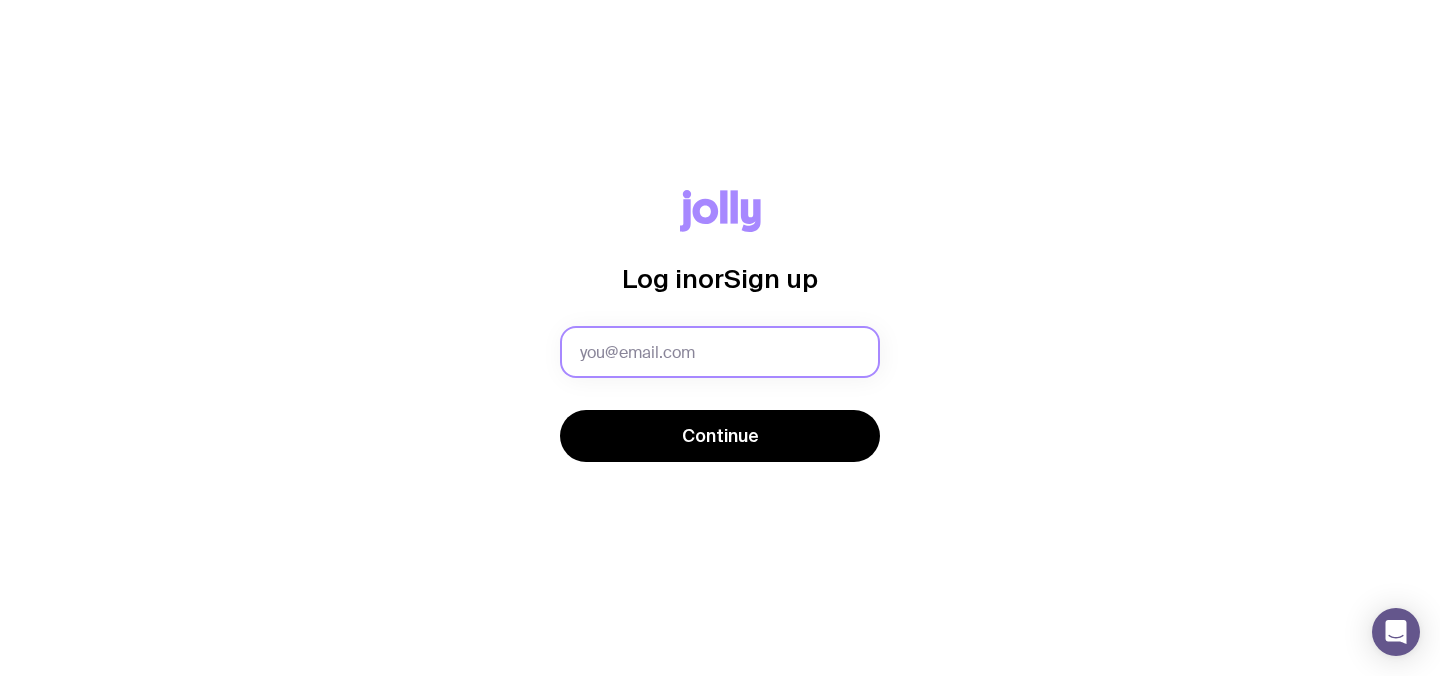 click 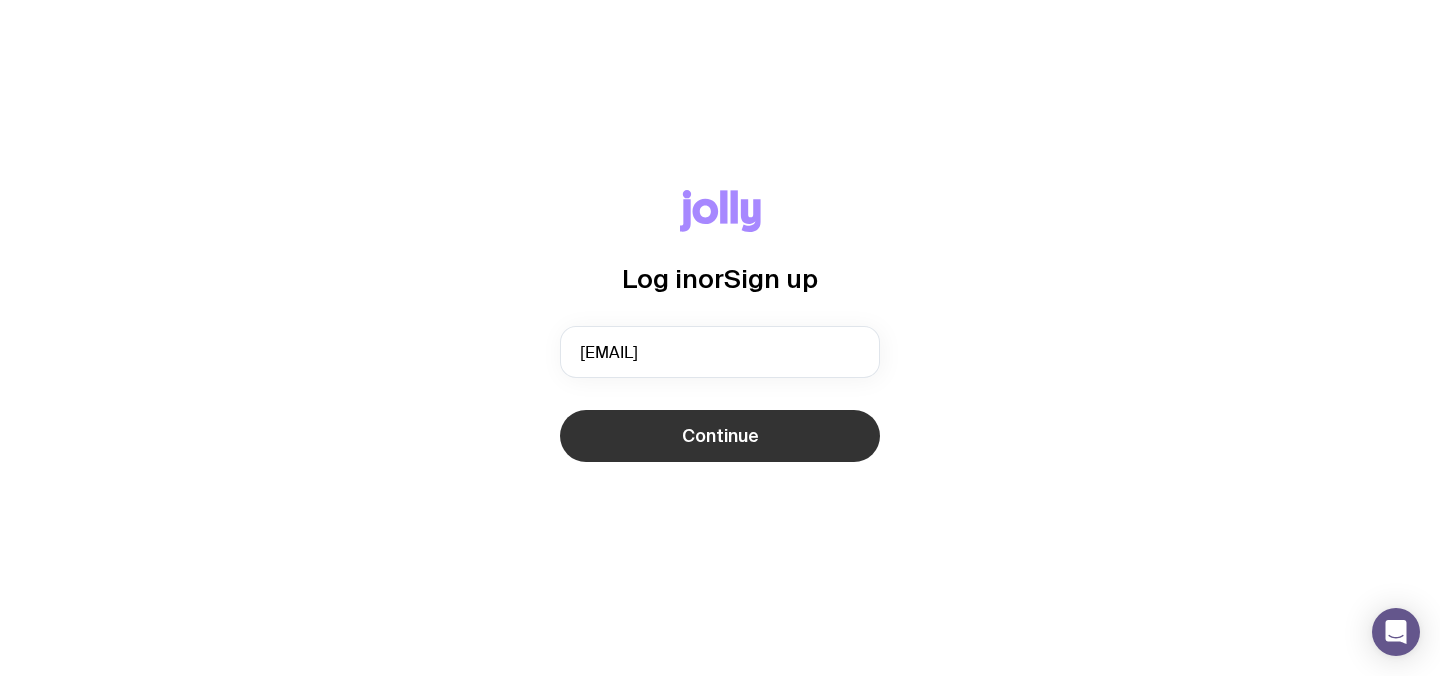 click on "Continue" 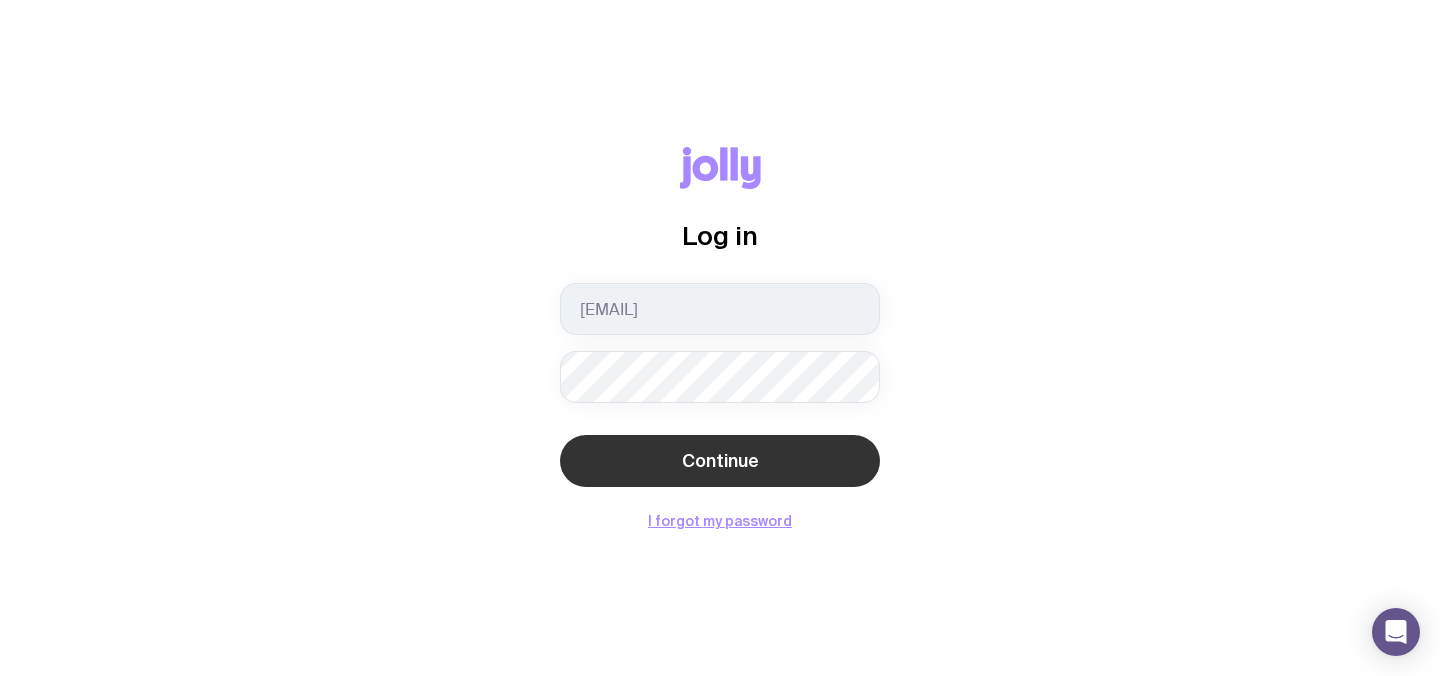 click on "Continue" at bounding box center [720, 461] 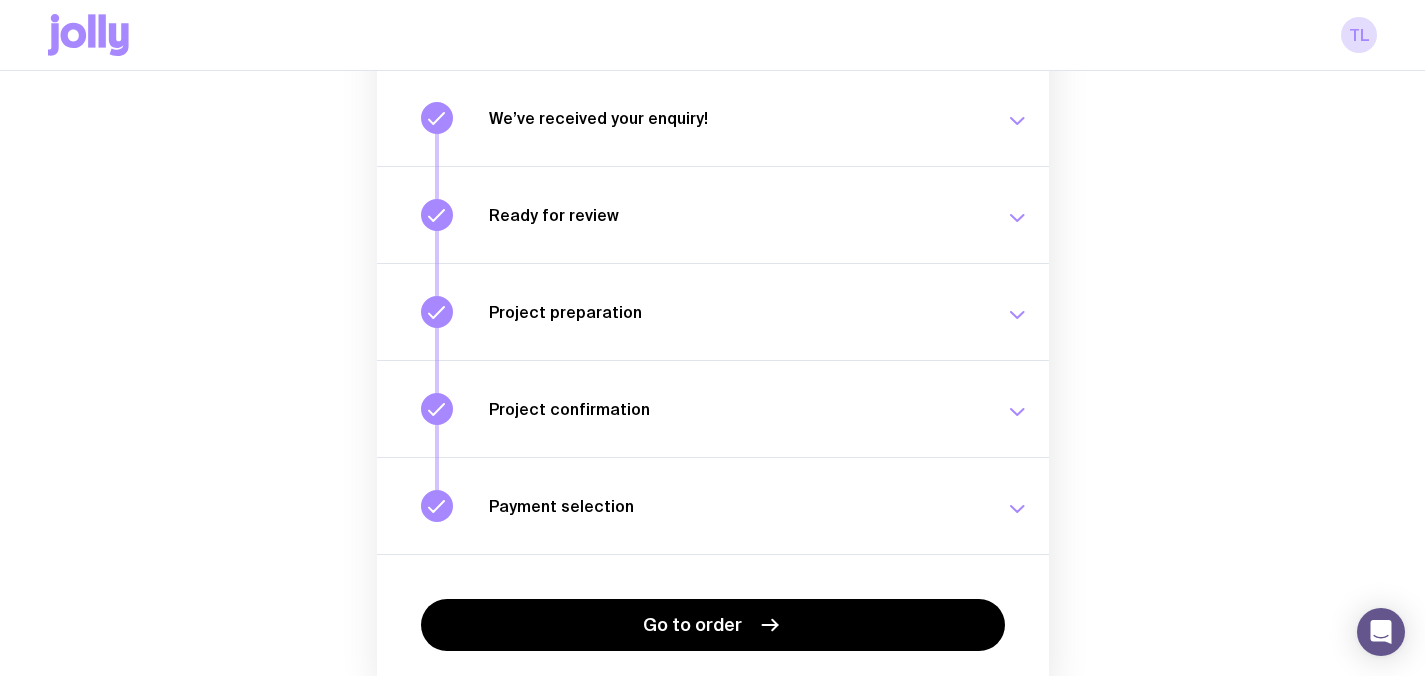 scroll, scrollTop: 364, scrollLeft: 0, axis: vertical 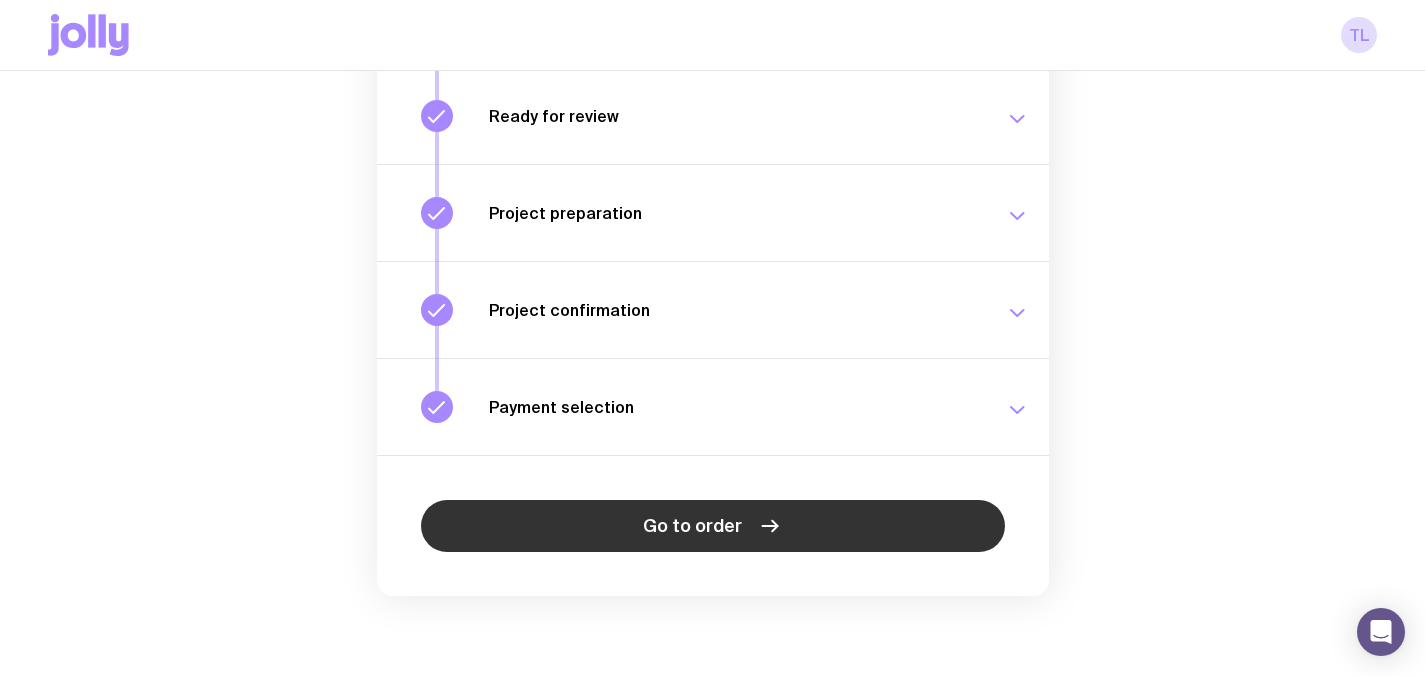 click on "Go to order" at bounding box center (713, 526) 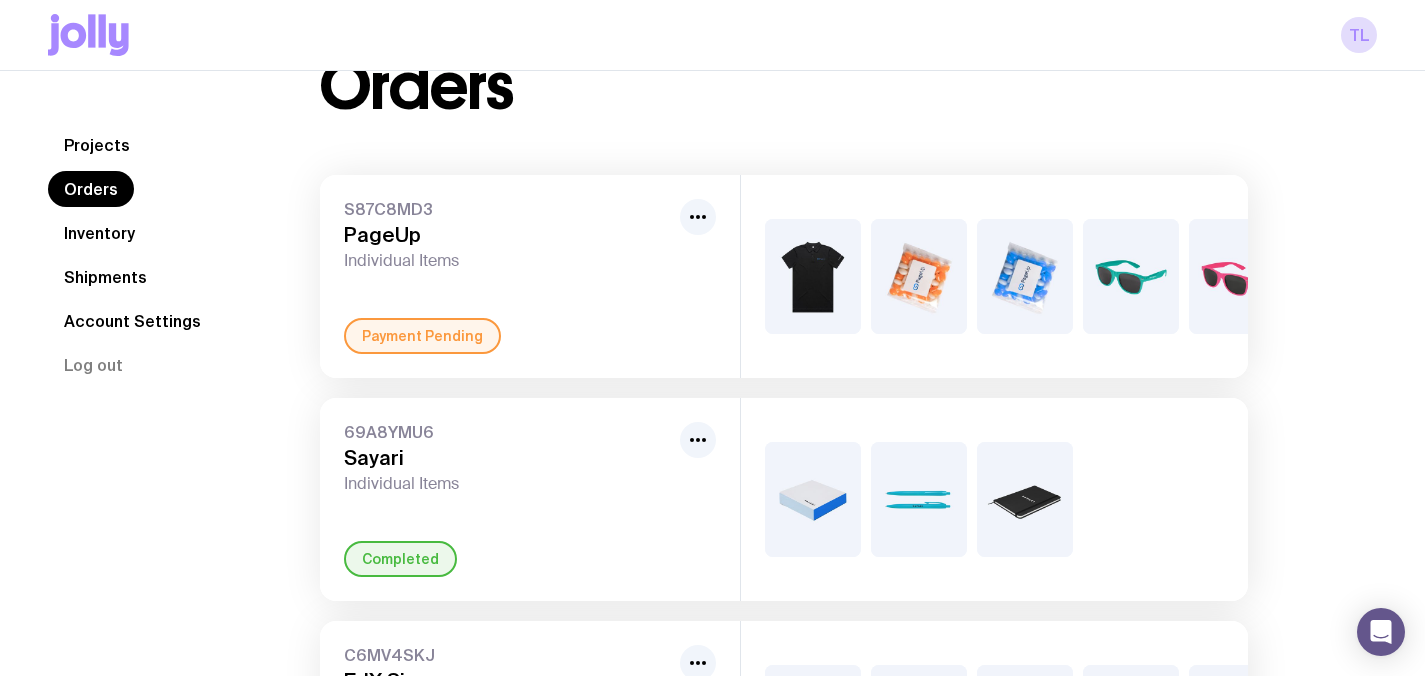 scroll, scrollTop: 76, scrollLeft: 0, axis: vertical 